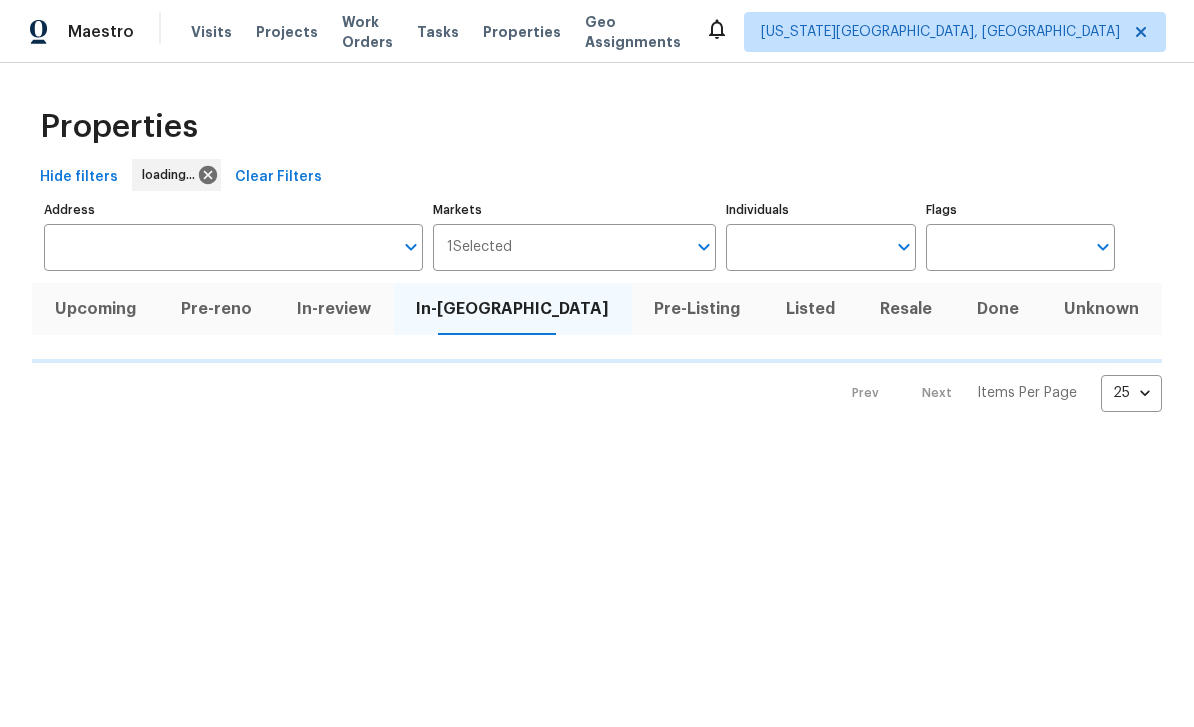 scroll, scrollTop: 0, scrollLeft: 0, axis: both 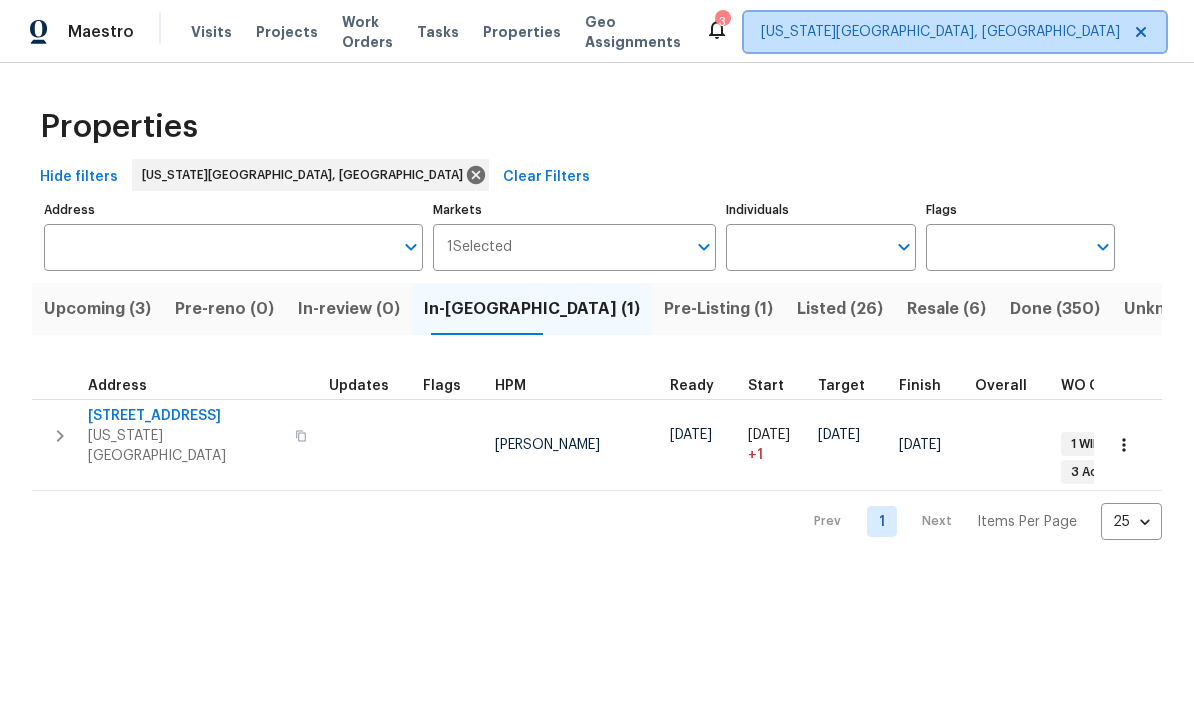click on "[US_STATE][GEOGRAPHIC_DATA], [GEOGRAPHIC_DATA]" at bounding box center [955, 32] 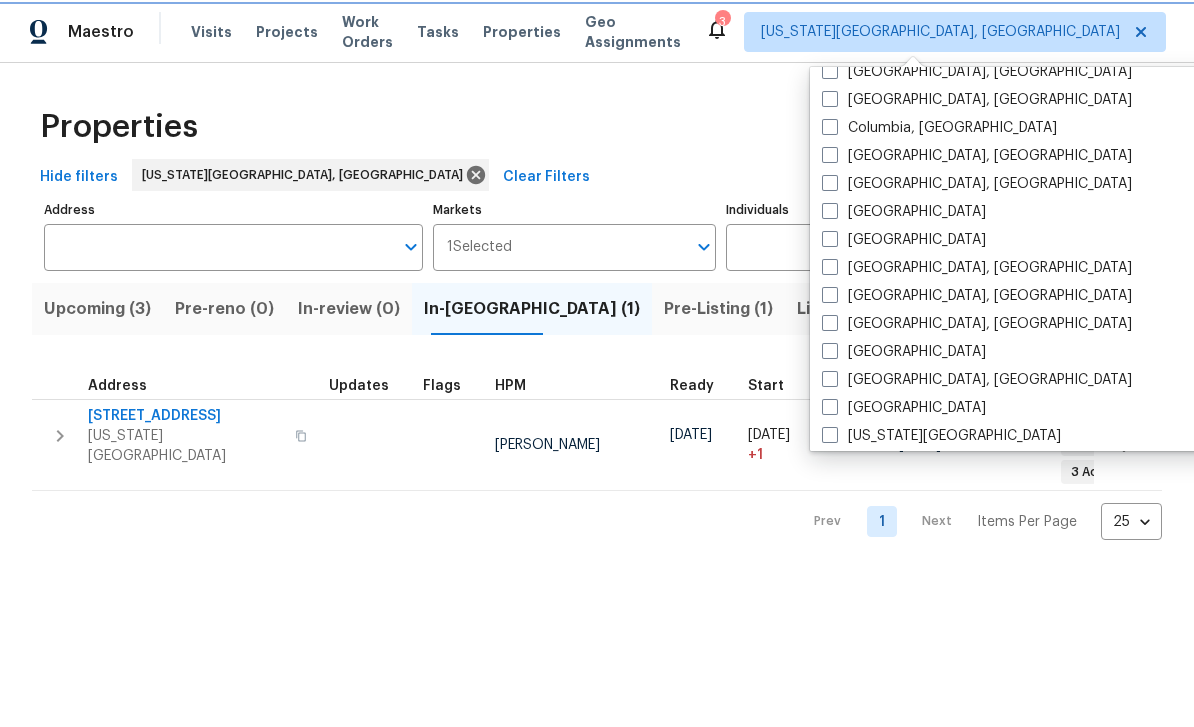 scroll, scrollTop: 410, scrollLeft: 0, axis: vertical 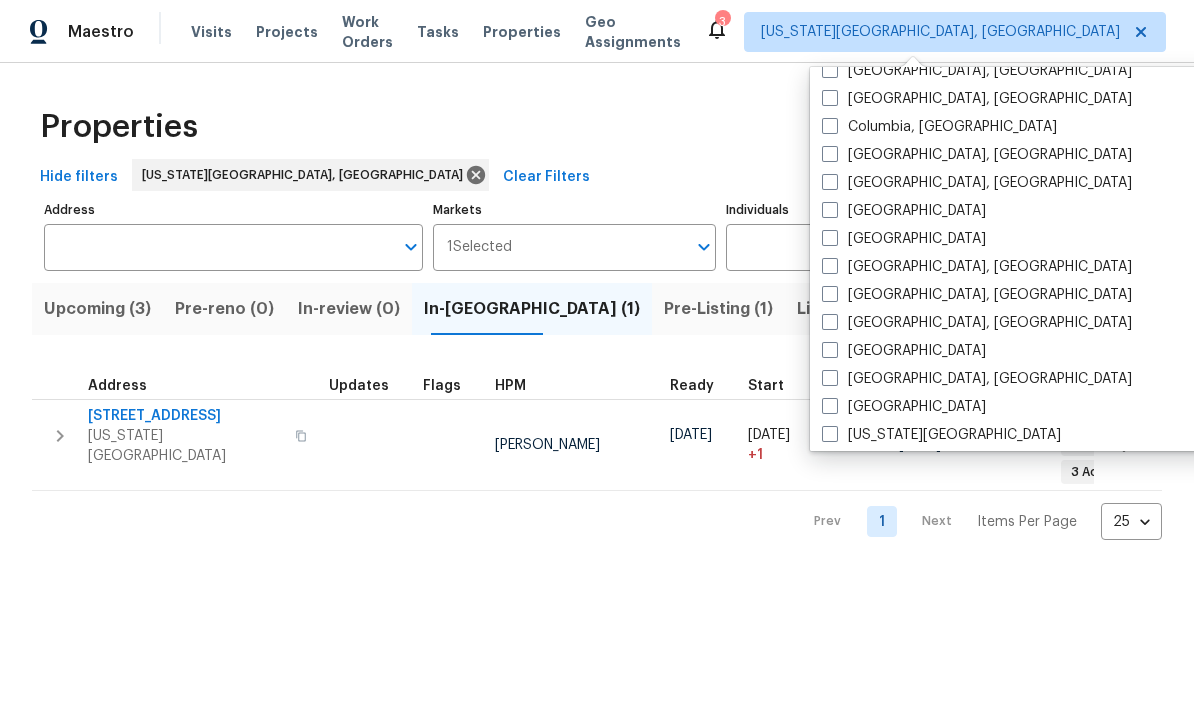 click on "[GEOGRAPHIC_DATA]" at bounding box center [904, 239] 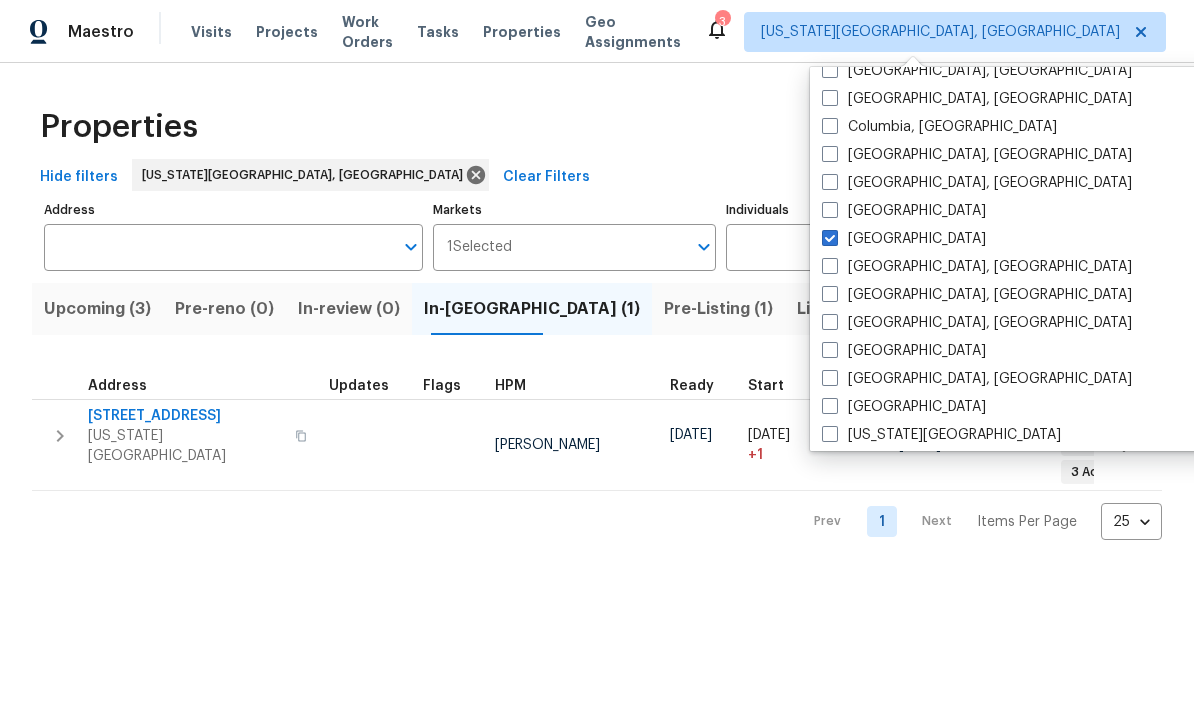 checkbox on "true" 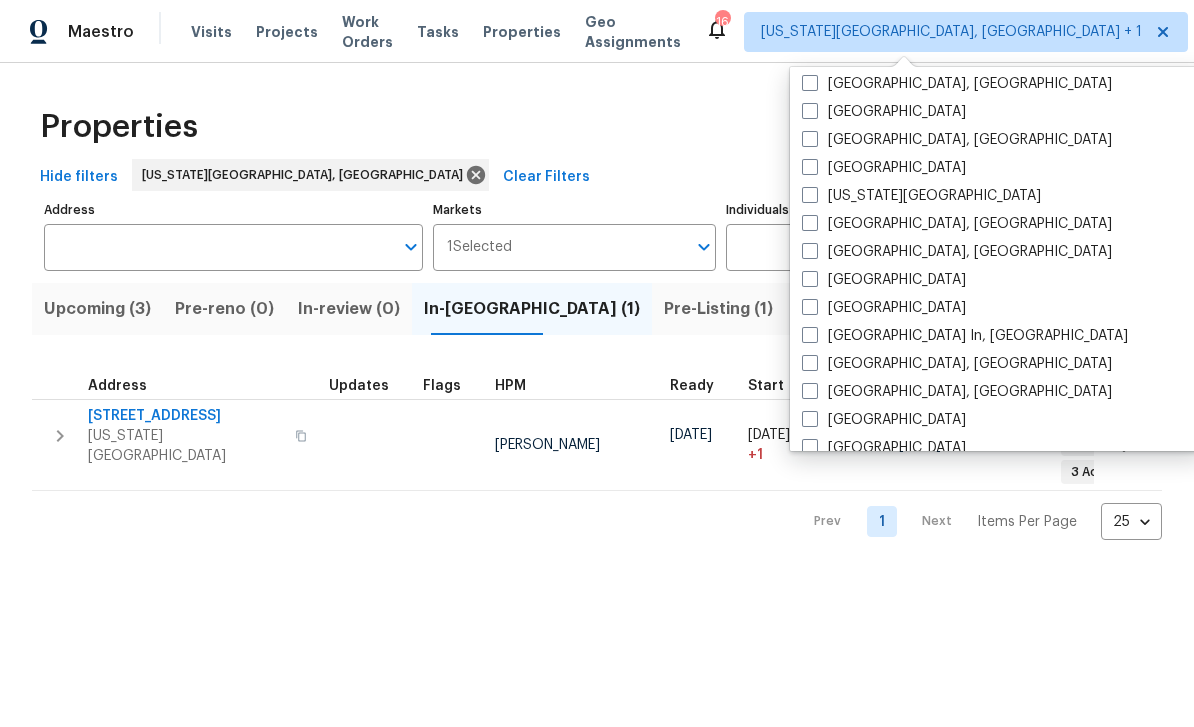scroll, scrollTop: 652, scrollLeft: 0, axis: vertical 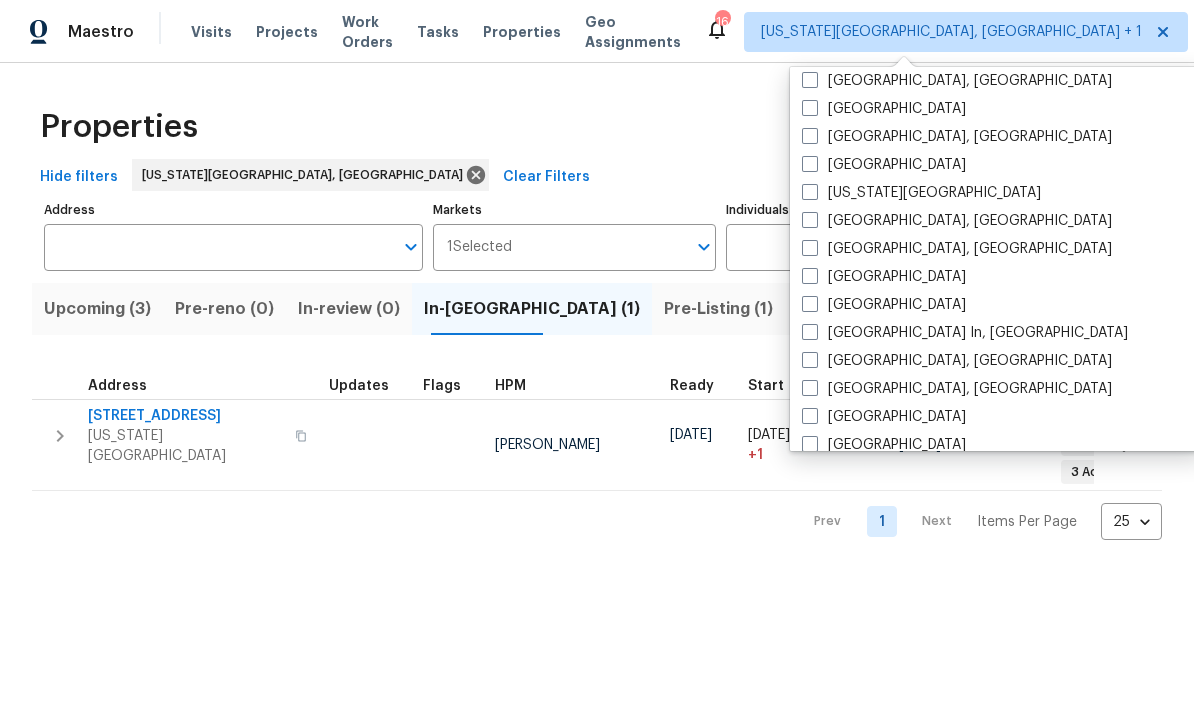 click on "Properties Hide filters Colorado Springs, CO Clear Filters Address Address Markets 1  Selected Markets Individuals Individuals Flags Flags Upcoming (3) Pre-reno (0) In-review (0) In-reno (1) Pre-Listing (1) Listed (26) Resale (6) Done (350) Unknown (0) Address Updates Flags HPM Ready Start Target Finish Overall WO Completion Reno Progress Last Seen Work Complete Setup Complete QC Complete 4972 Old Fountain Blvd Colorado Springs, CO 80916 Chris Thomas 07/15/25 07/16/25 + 1 07/24/25 07/24/25 1 WIP 3 Sent 3 Accepted 0 %   0 / 14 Yes 0h  ago Prev 1 Next Items Per Page 25 25 ​" at bounding box center [597, 317] 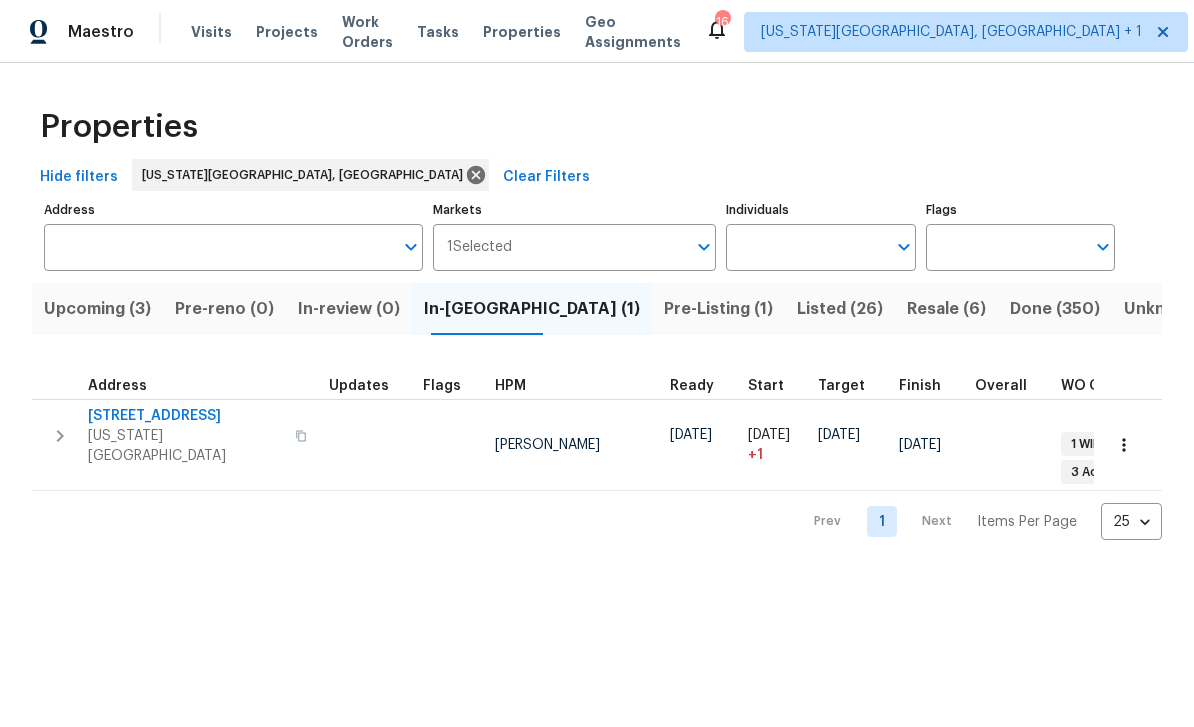 click on "Tasks" at bounding box center (438, 32) 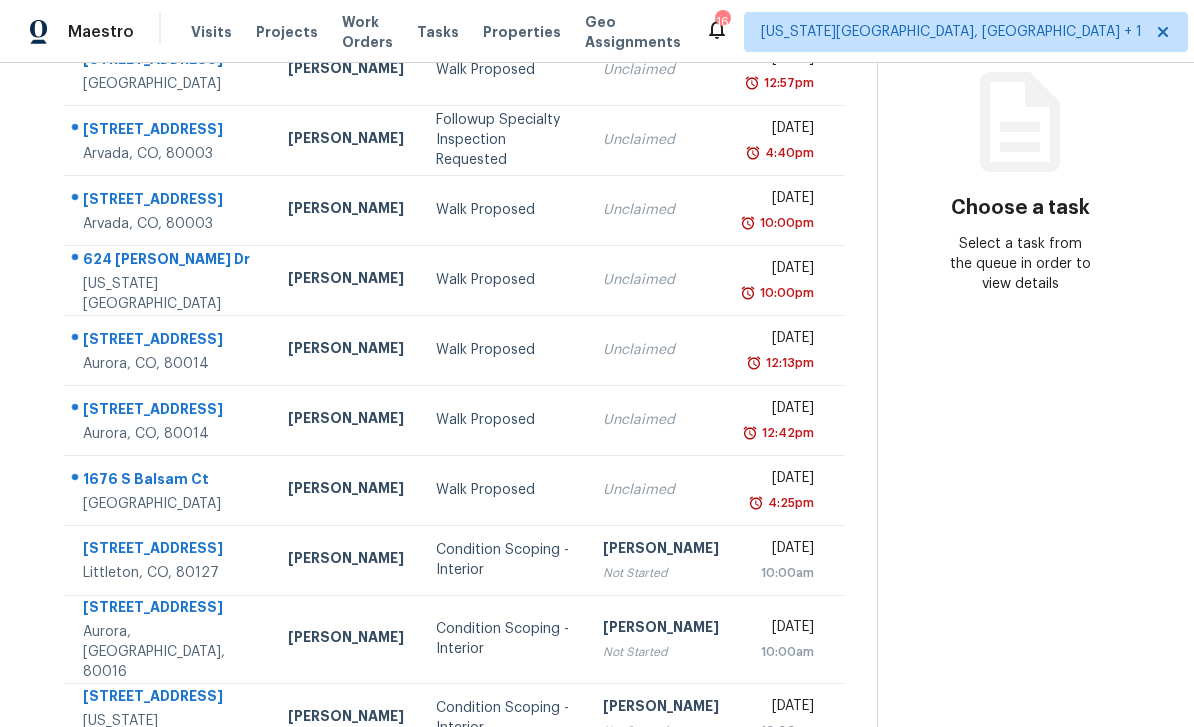 scroll, scrollTop: 251, scrollLeft: 0, axis: vertical 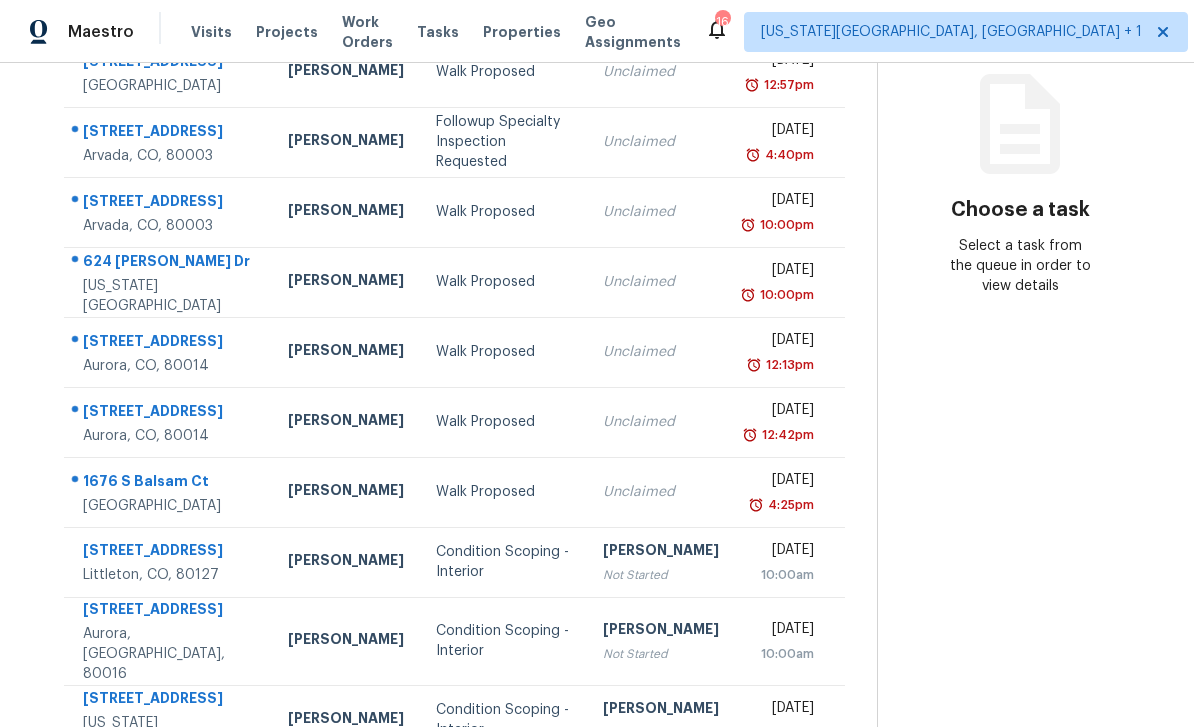 click 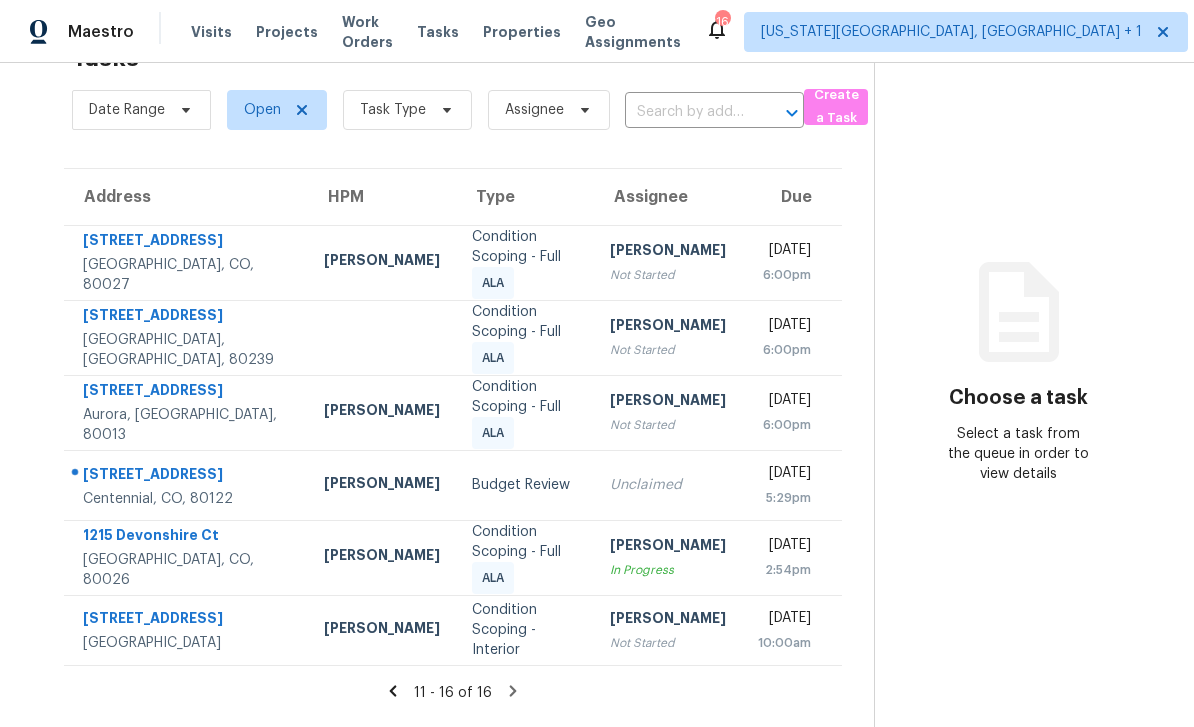 click on "6953 S Dahlia St" at bounding box center (187, 476) 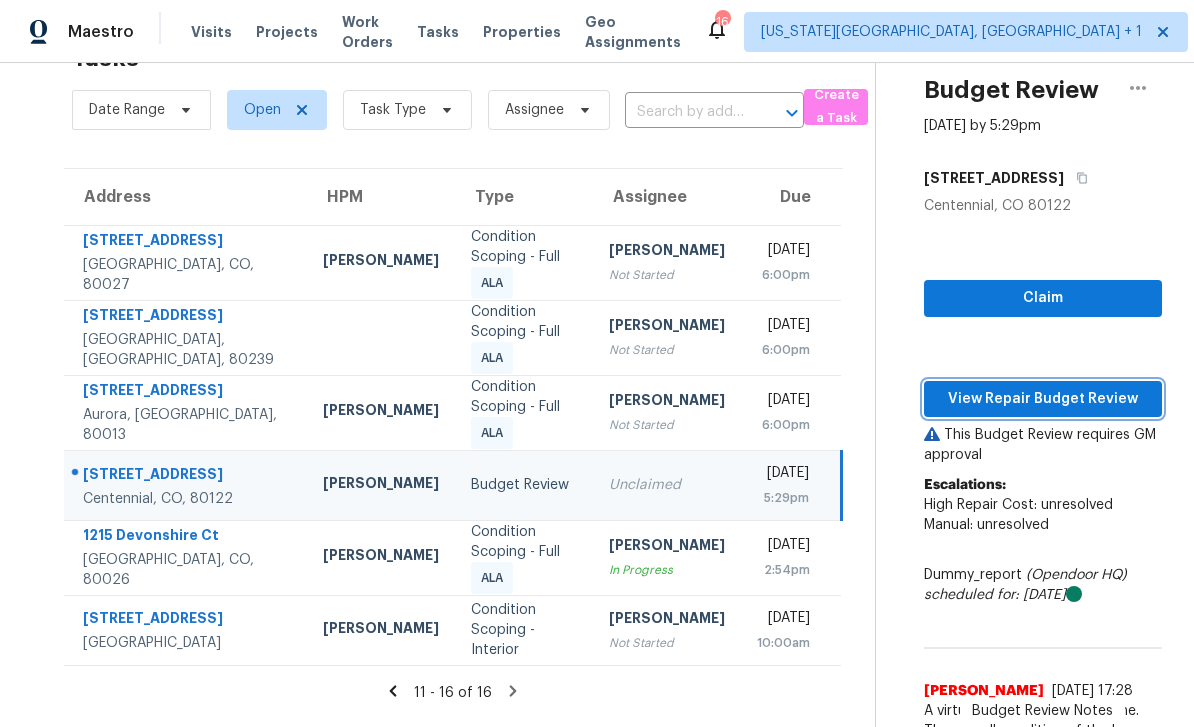 click on "View Repair Budget Review" at bounding box center [1043, 399] 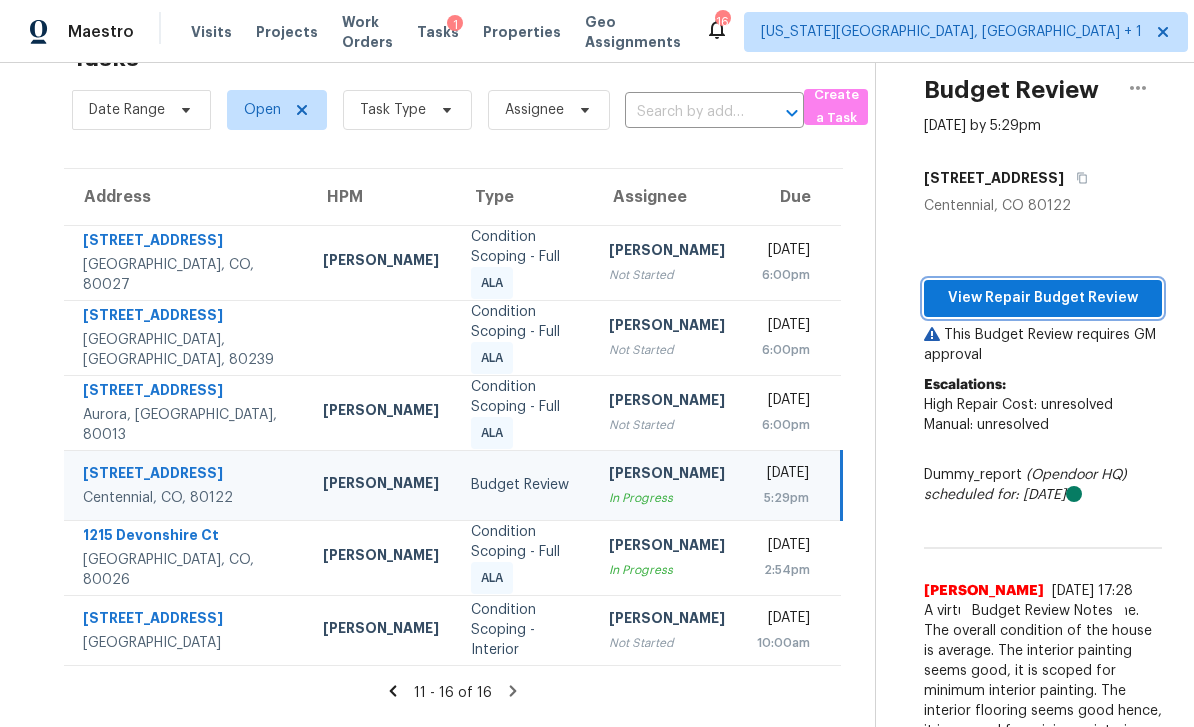 click on "View Repair Budget Review" at bounding box center (1043, 298) 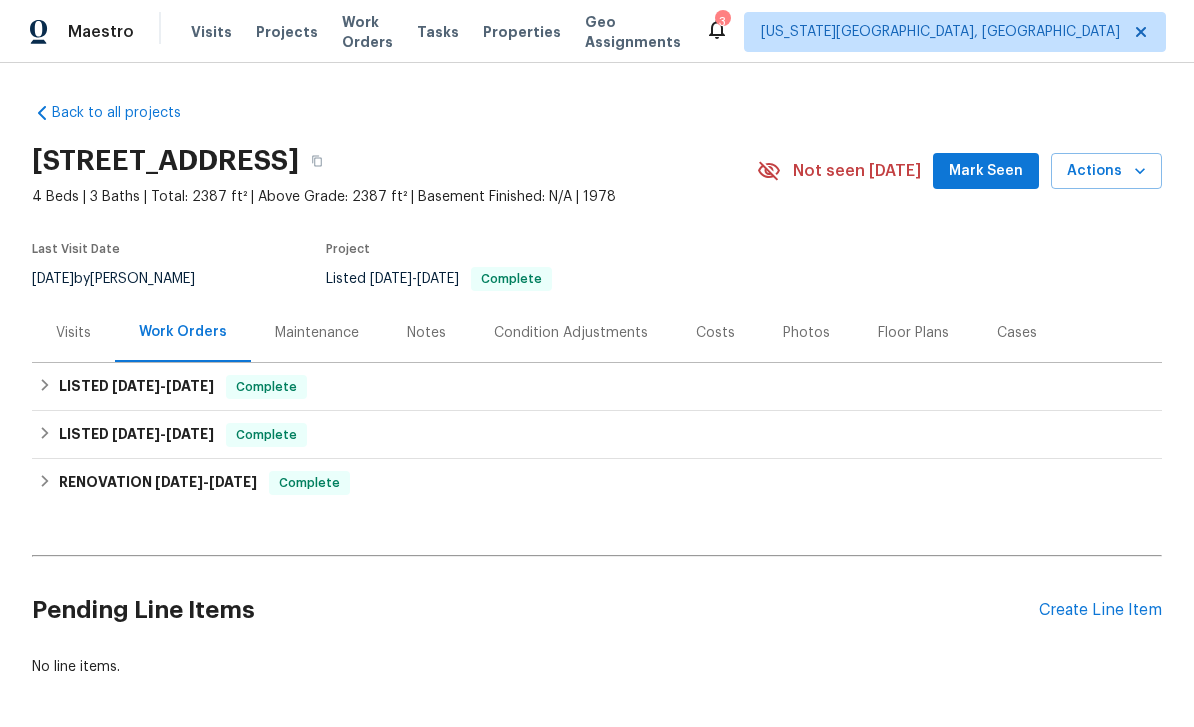 scroll, scrollTop: 0, scrollLeft: 0, axis: both 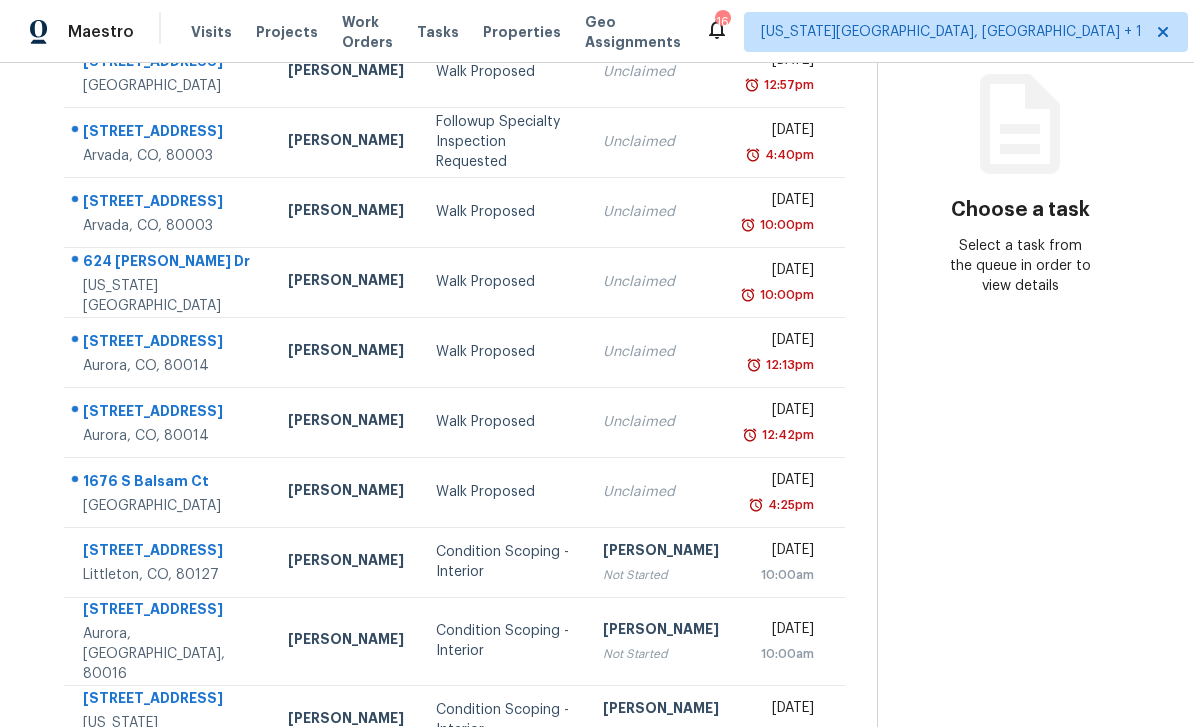 click 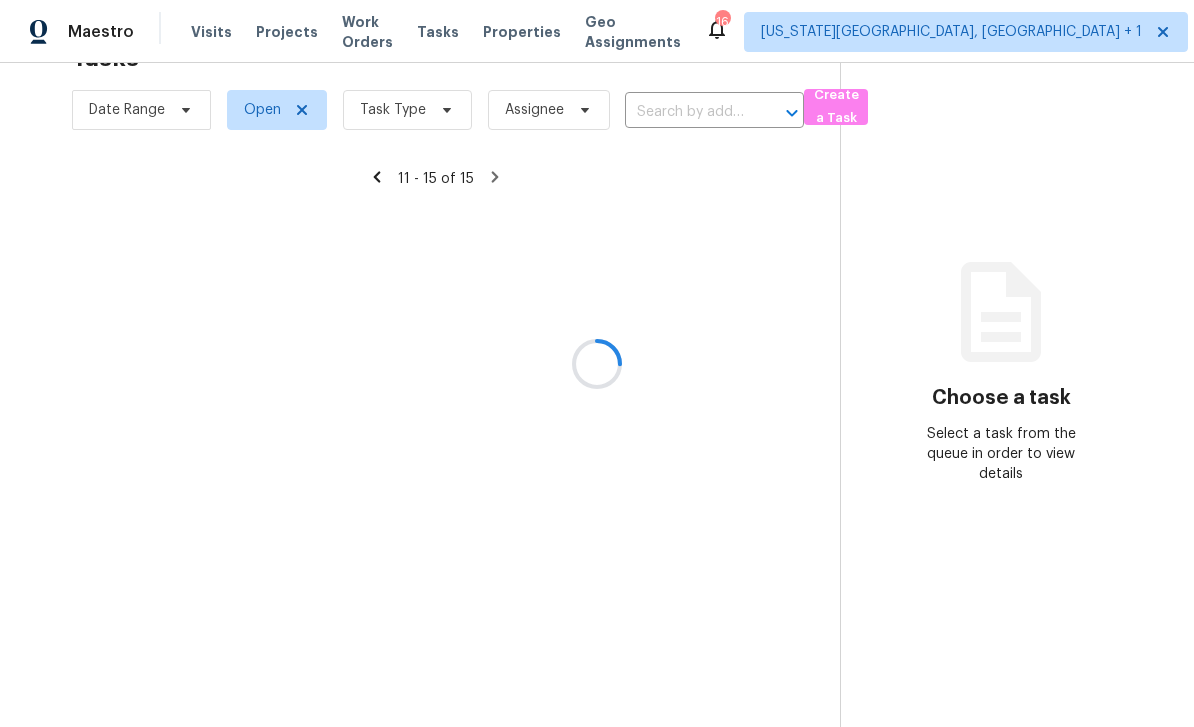 scroll, scrollTop: 63, scrollLeft: 0, axis: vertical 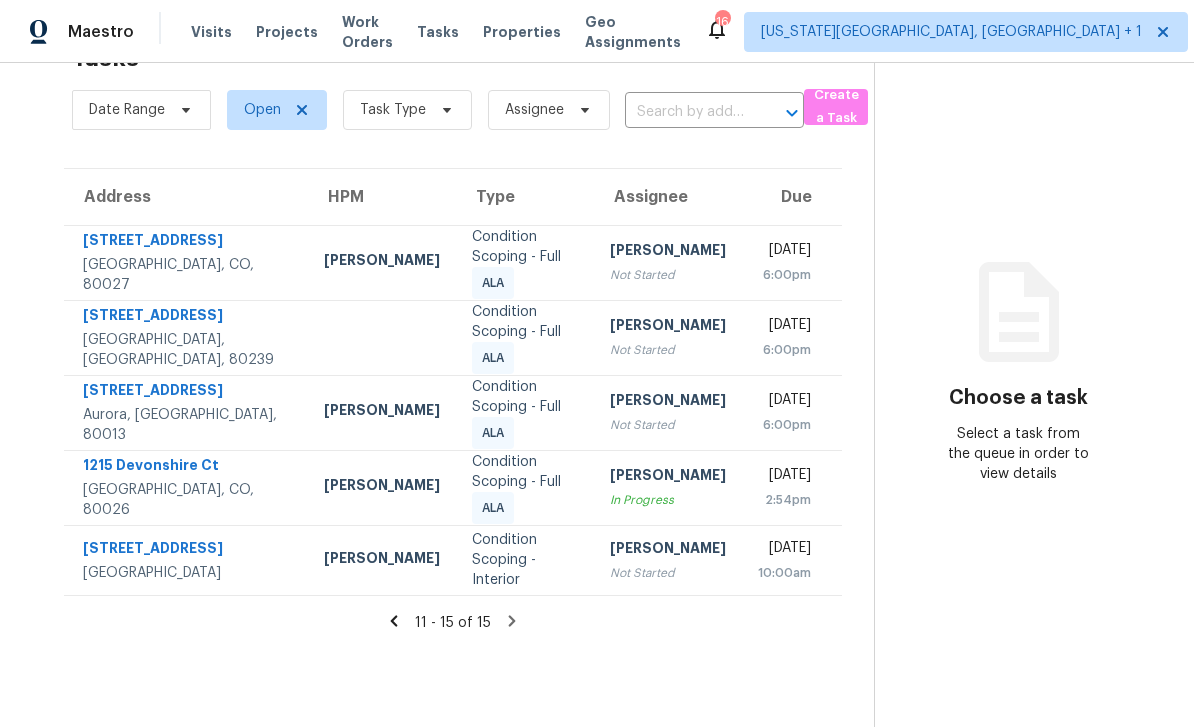 click on "[STREET_ADDRESS]" at bounding box center [187, 242] 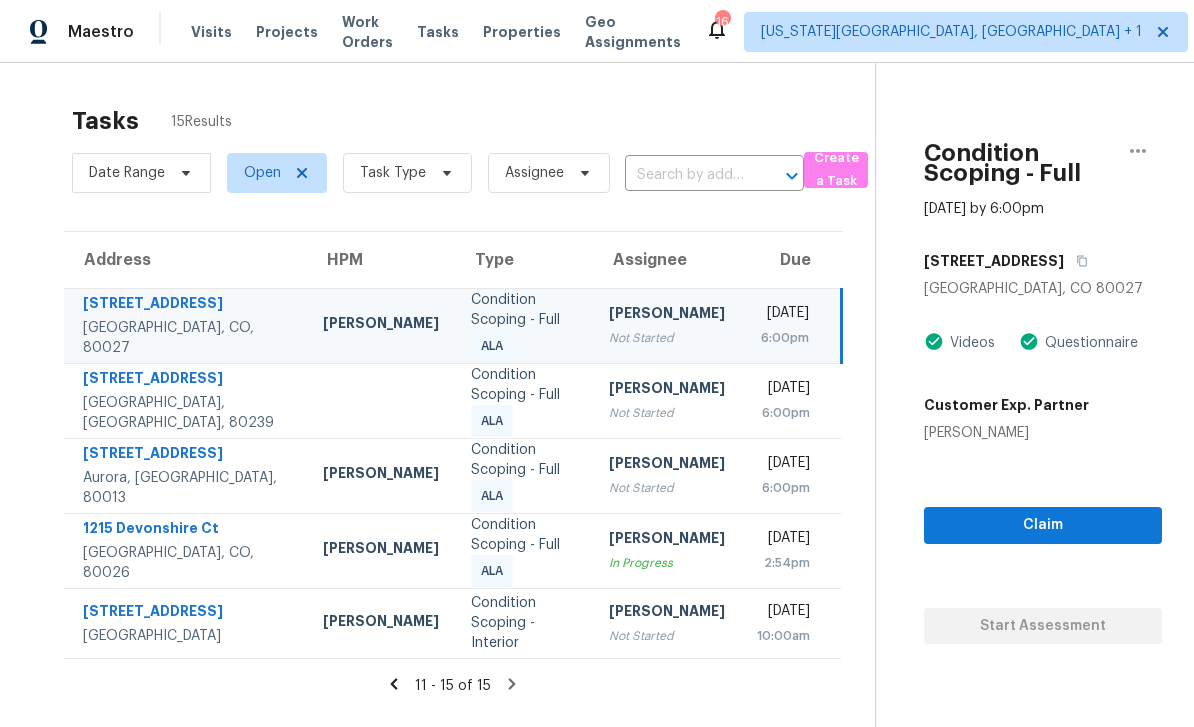 scroll, scrollTop: 0, scrollLeft: 0, axis: both 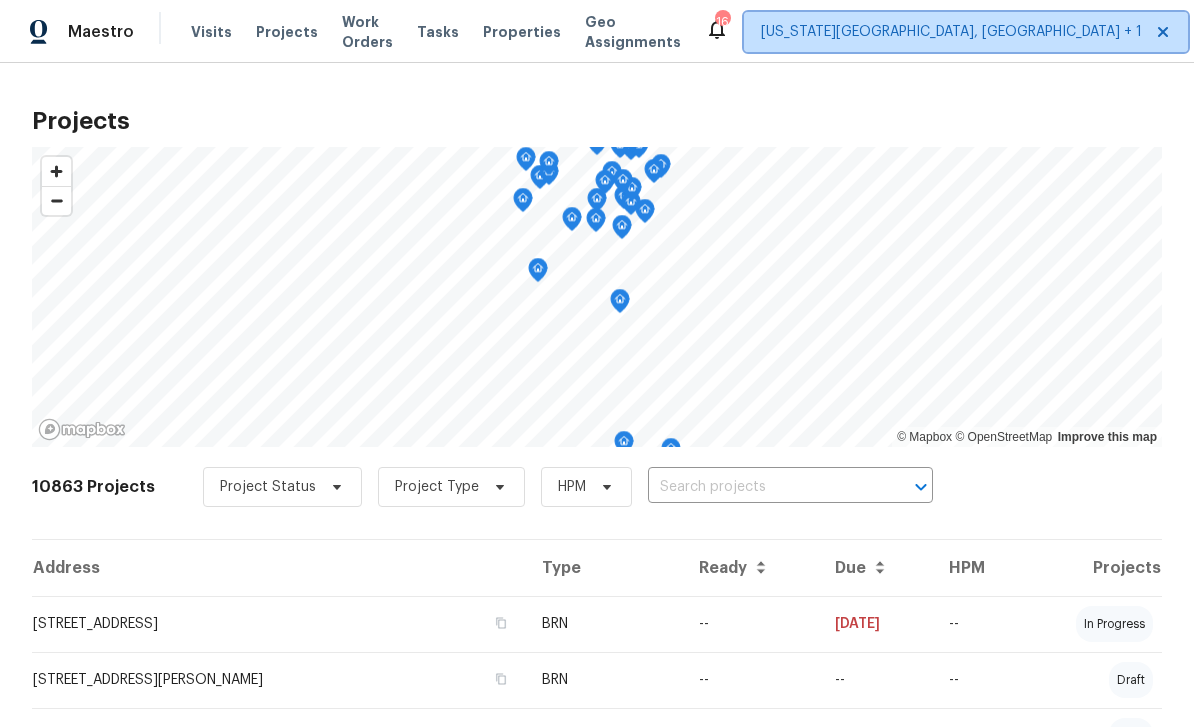 click on "[US_STATE][GEOGRAPHIC_DATA], [GEOGRAPHIC_DATA] + 1" at bounding box center [951, 32] 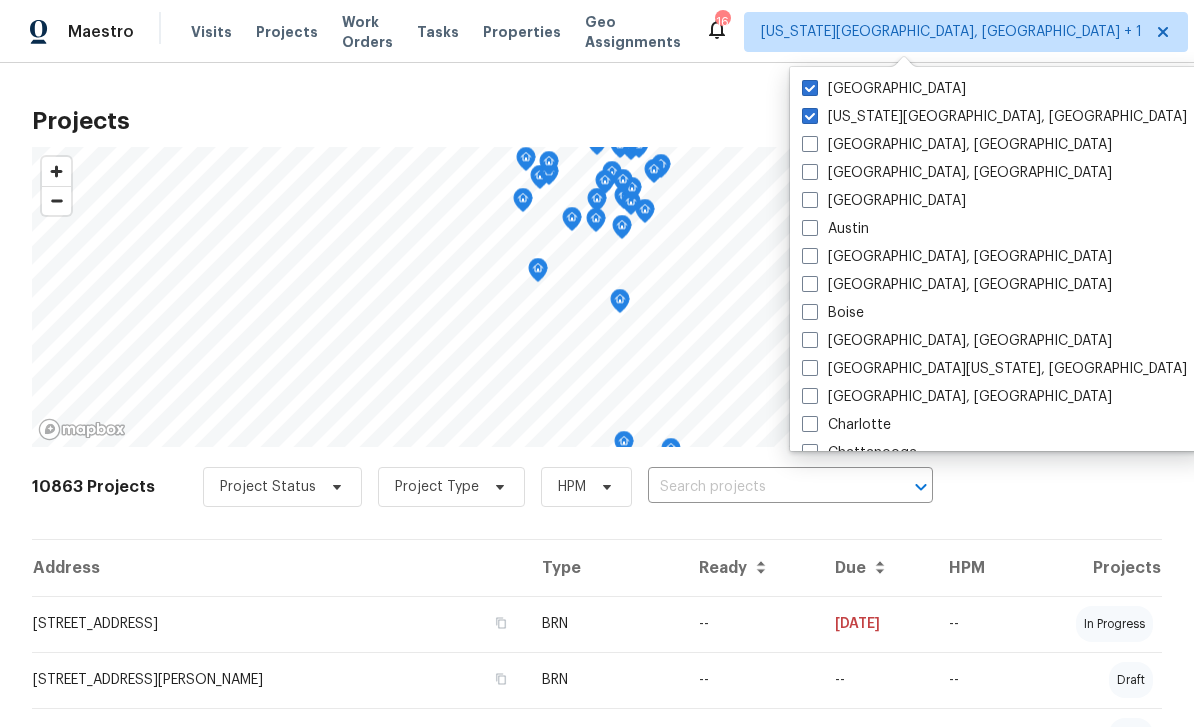 click on "[GEOGRAPHIC_DATA]" at bounding box center [884, 89] 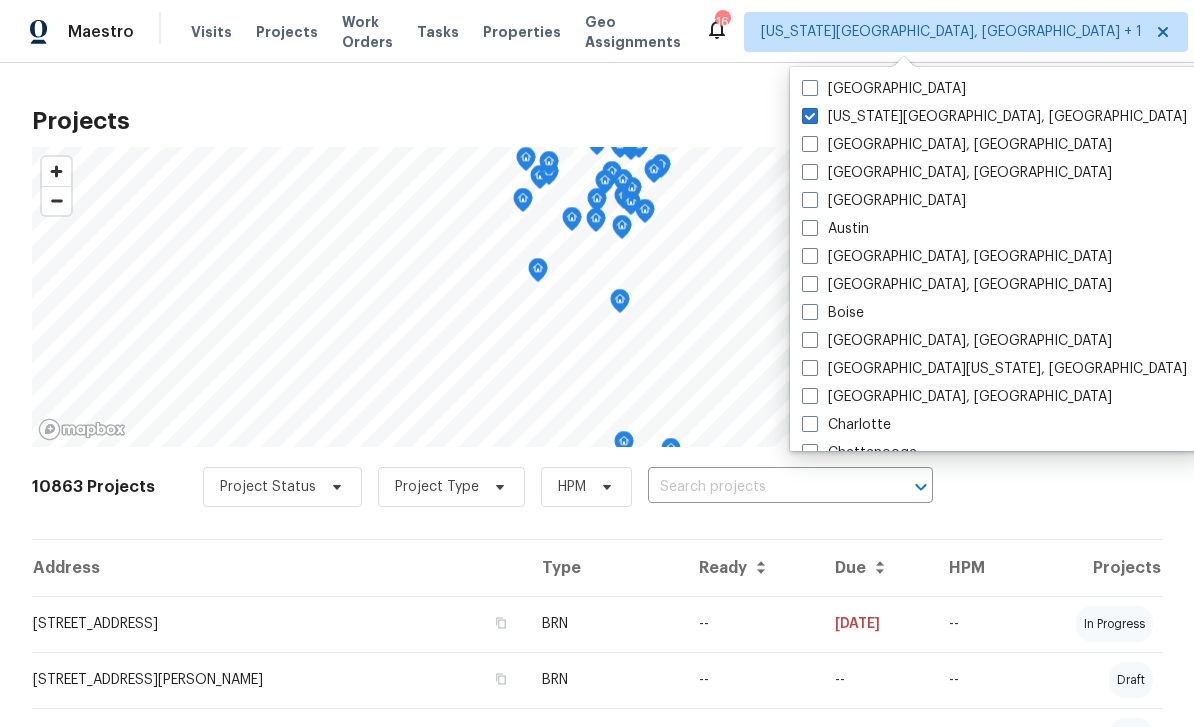 checkbox on "false" 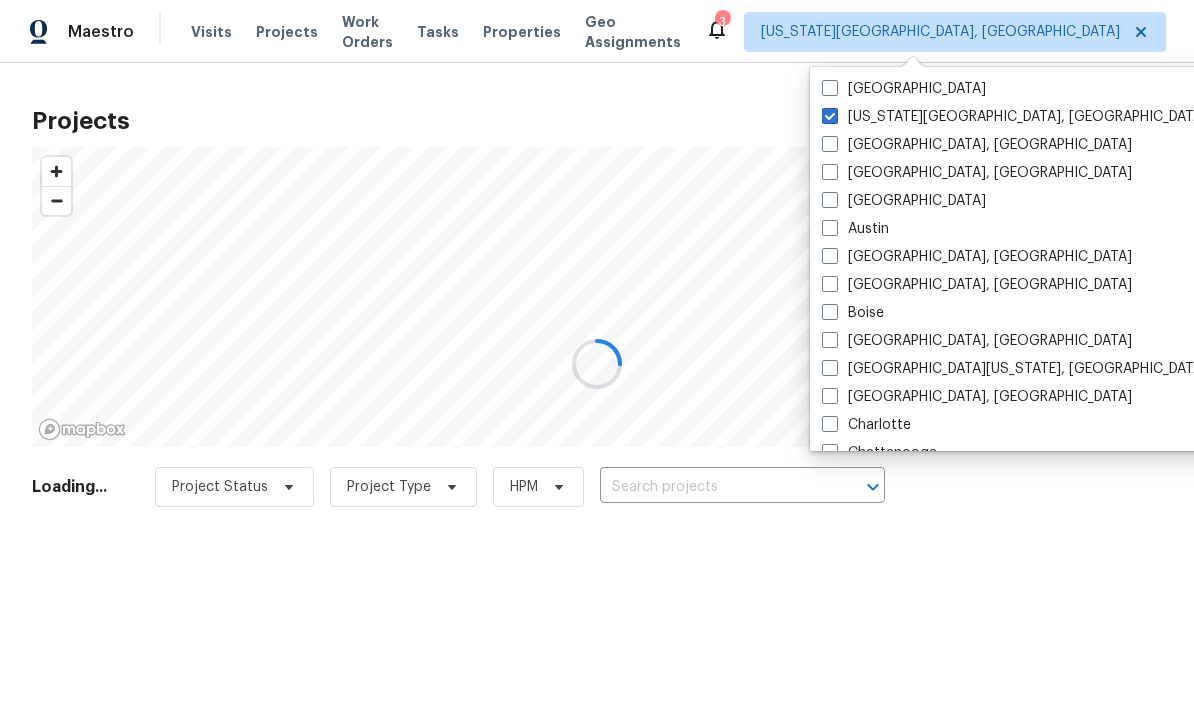 click at bounding box center [597, 363] 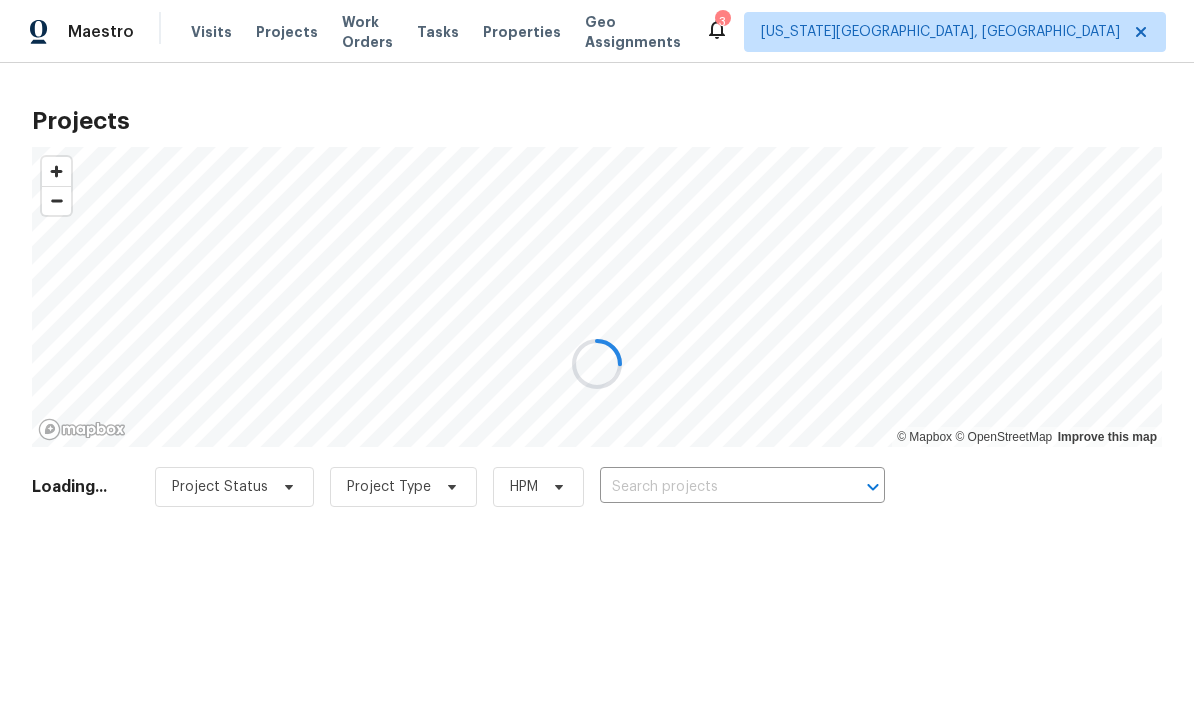 click at bounding box center [597, 363] 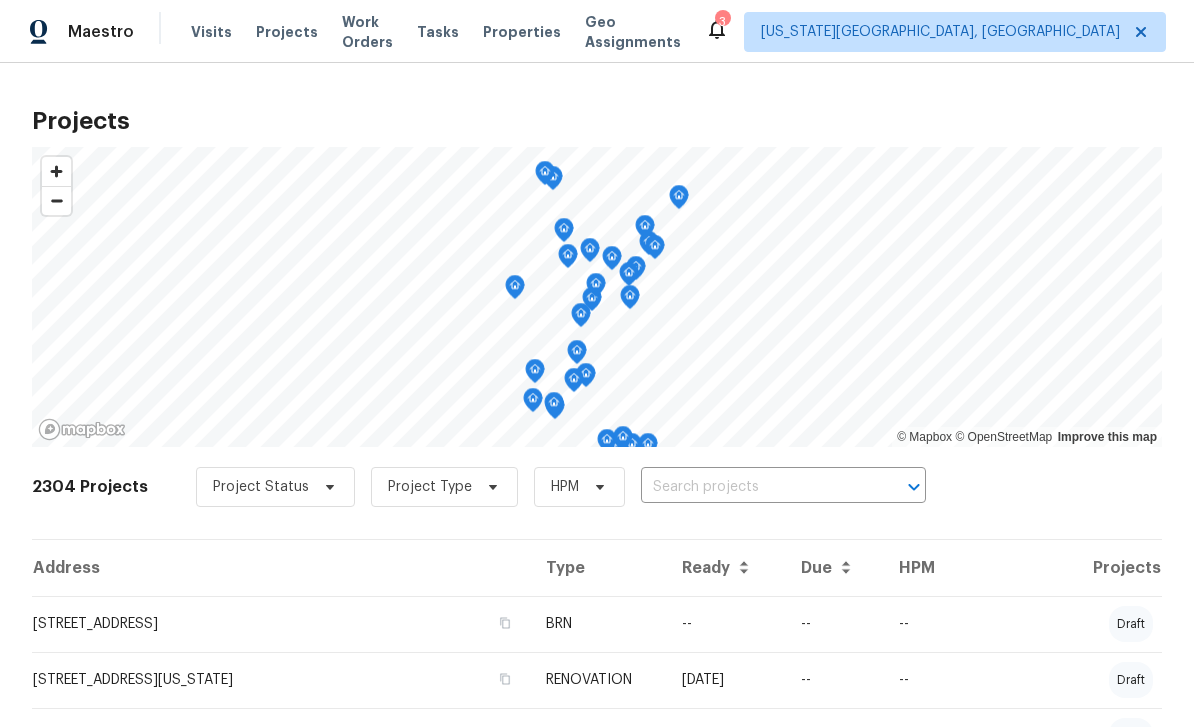 click on "Properties" at bounding box center (522, 32) 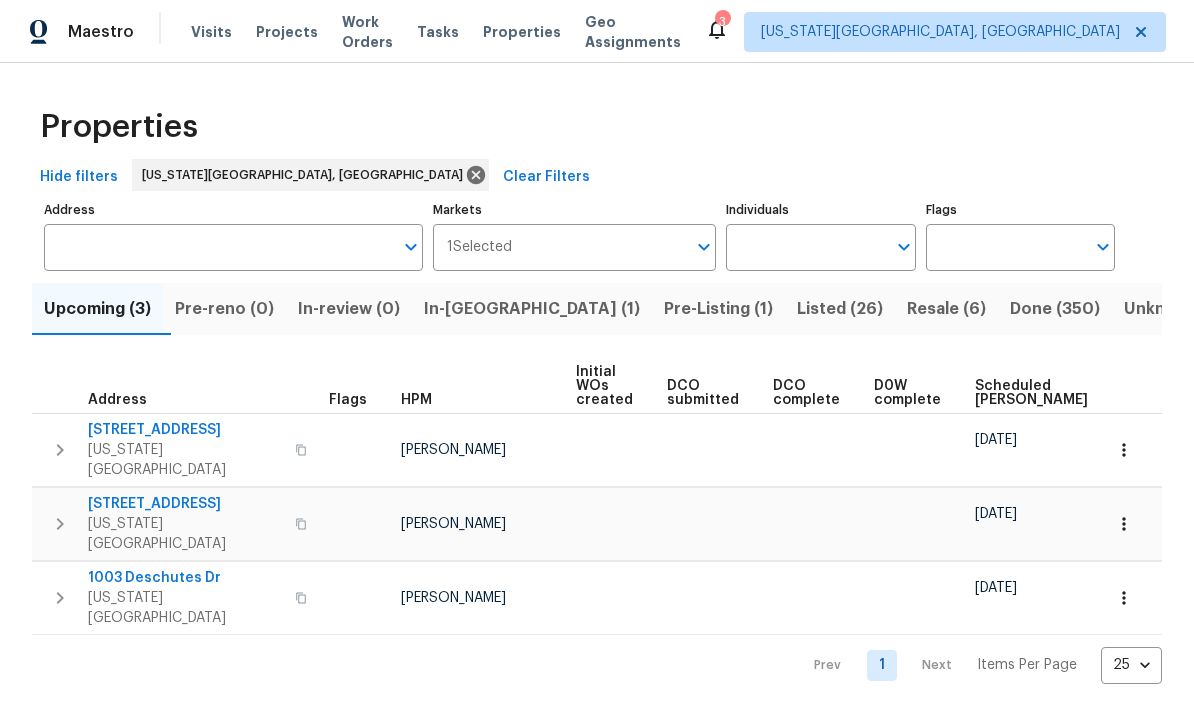 click on "Pre-Listing (1)" at bounding box center [718, 309] 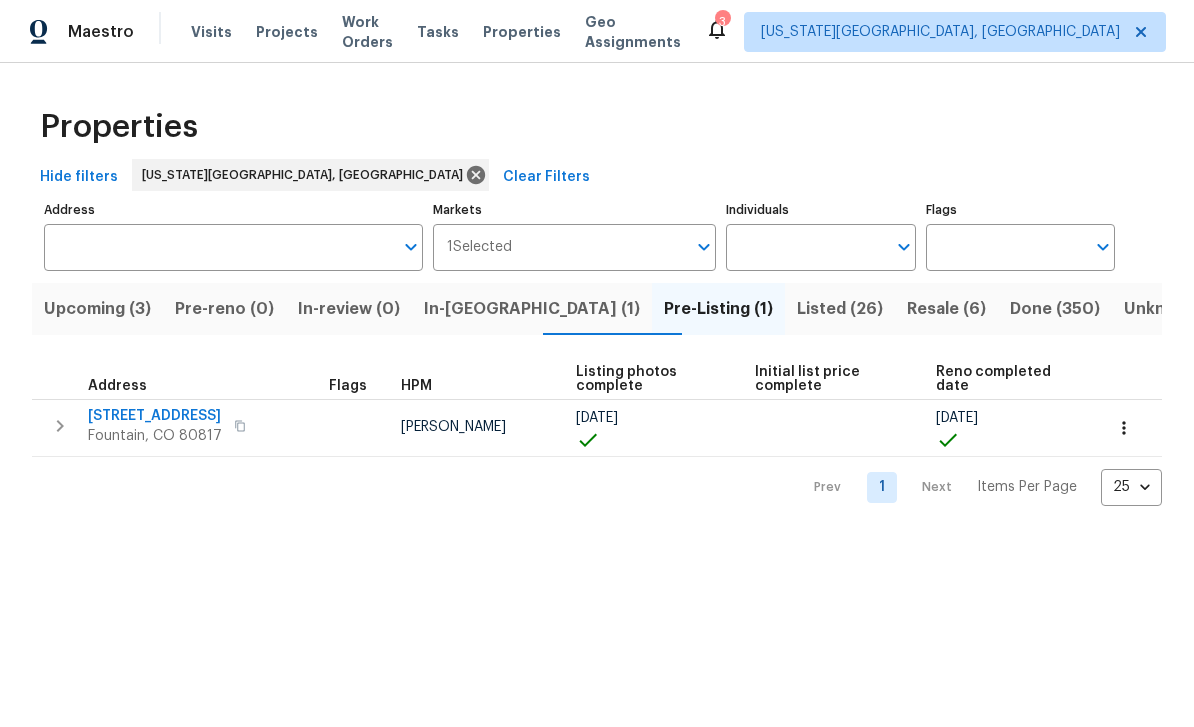 click on "[STREET_ADDRESS]" at bounding box center (155, 416) 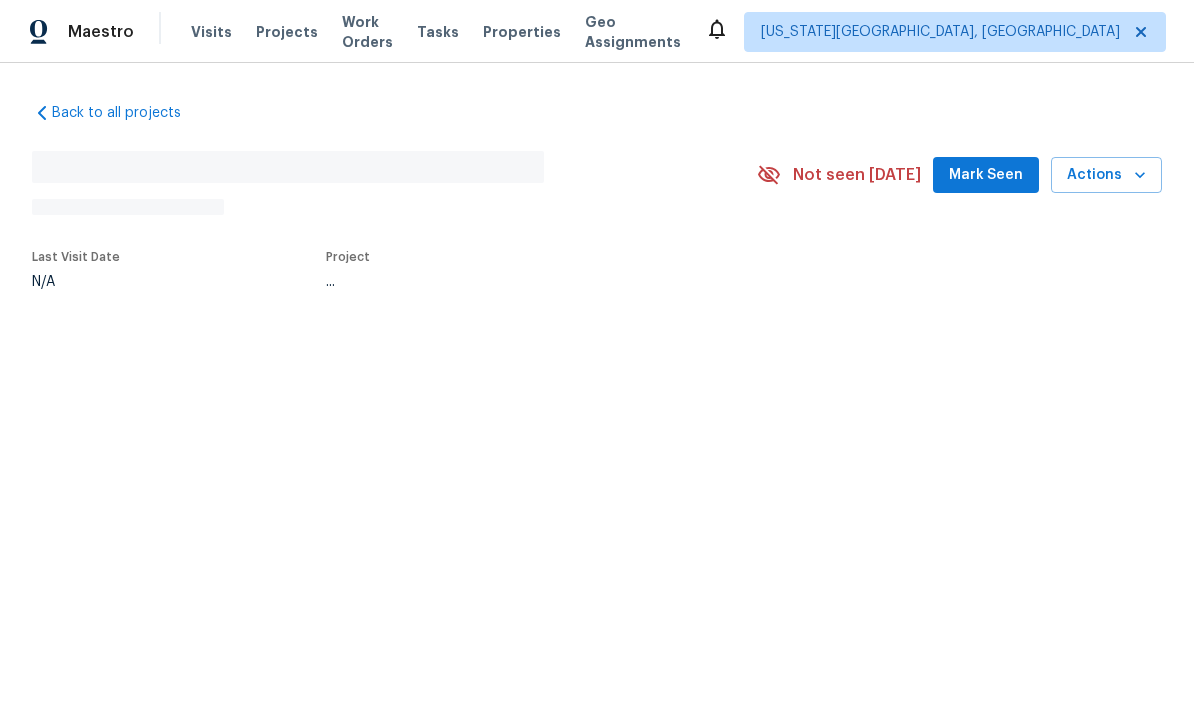 scroll, scrollTop: 0, scrollLeft: 0, axis: both 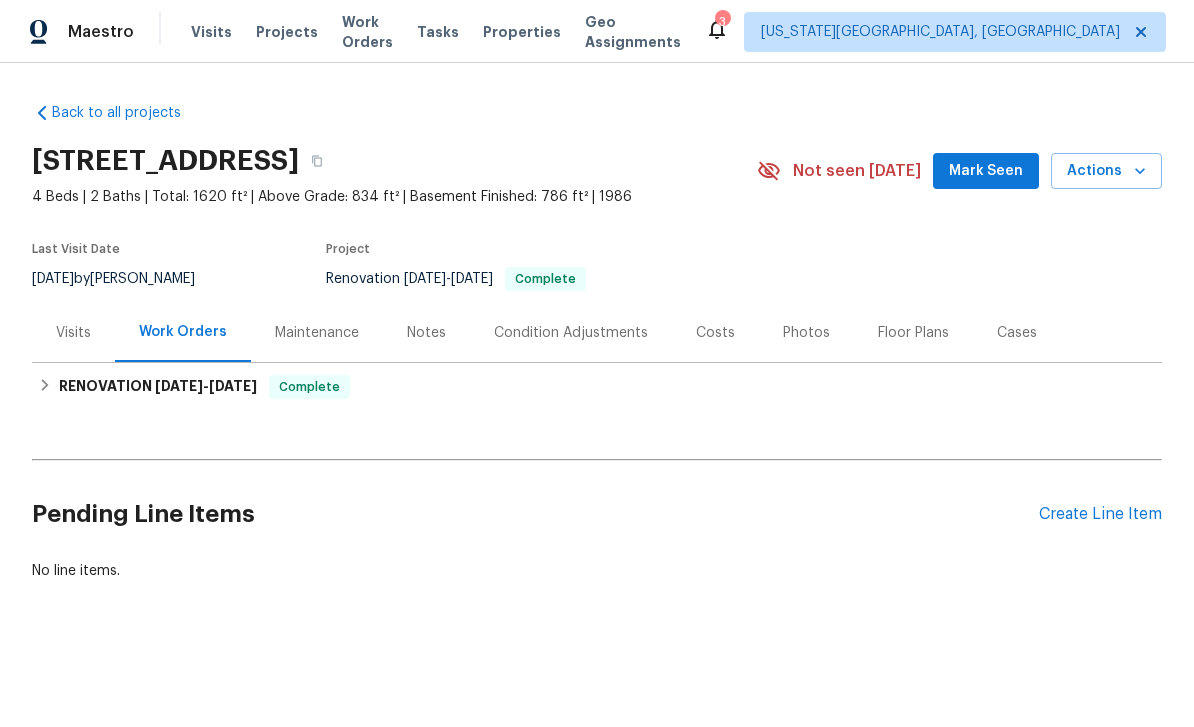 click on "Photos" at bounding box center [806, 333] 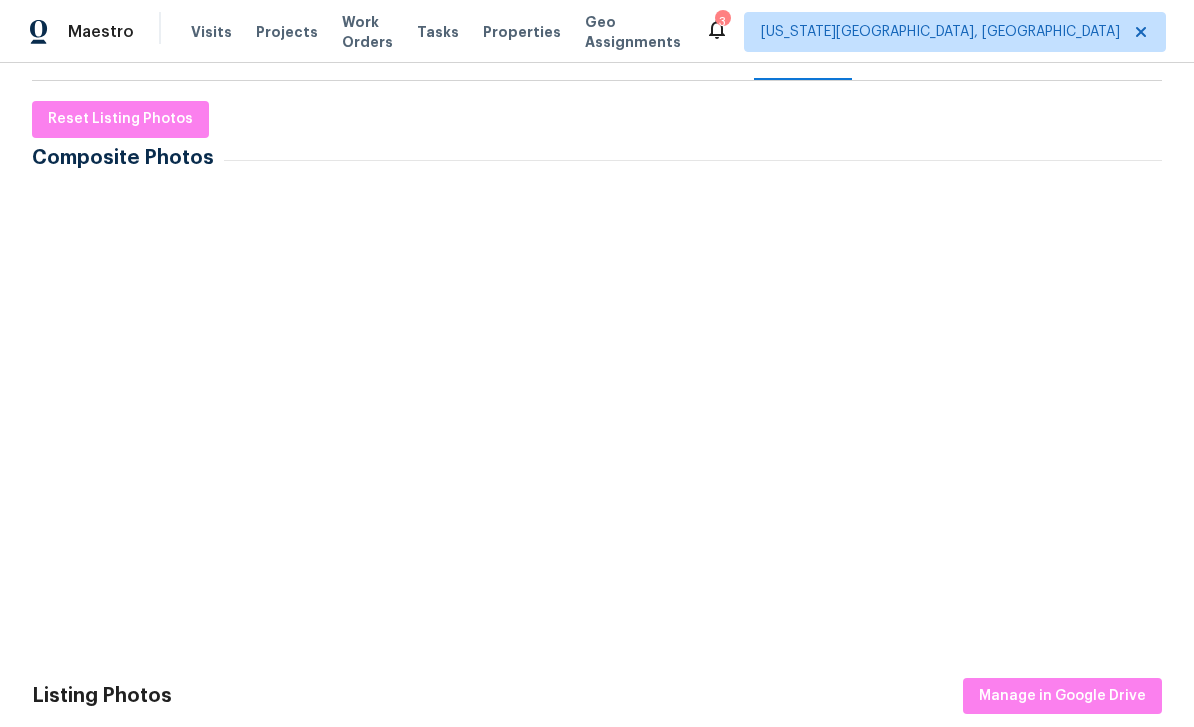 scroll, scrollTop: 283, scrollLeft: 0, axis: vertical 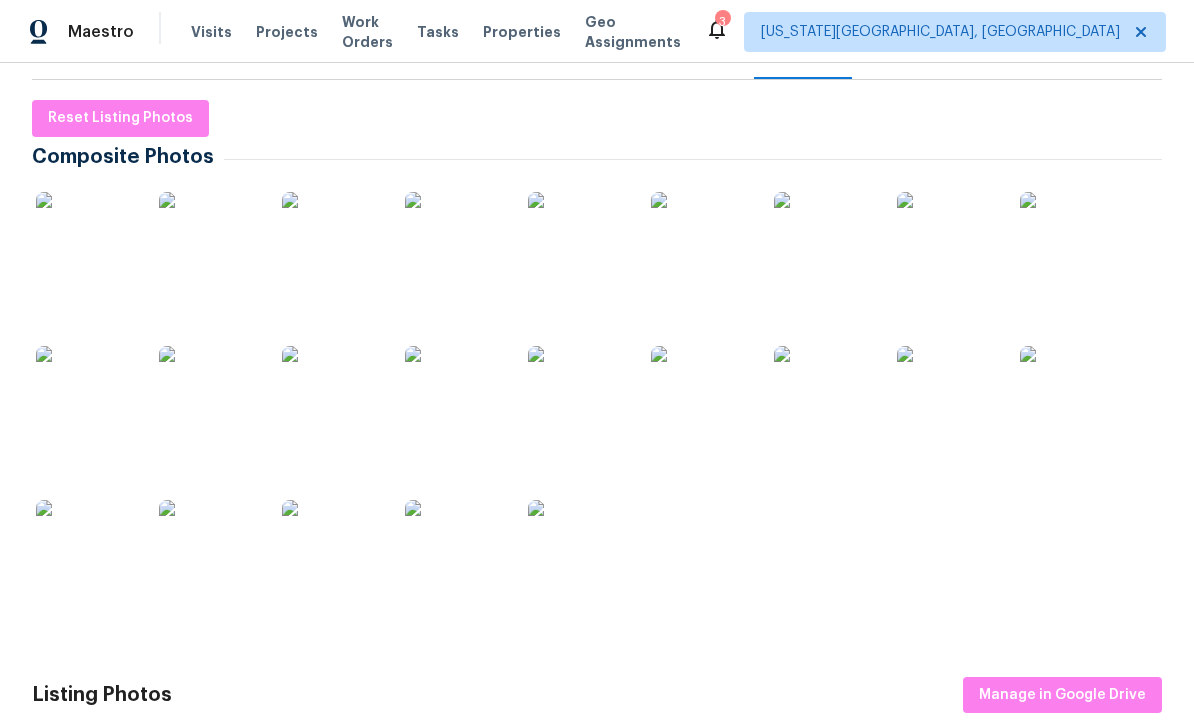 click at bounding box center [86, 242] 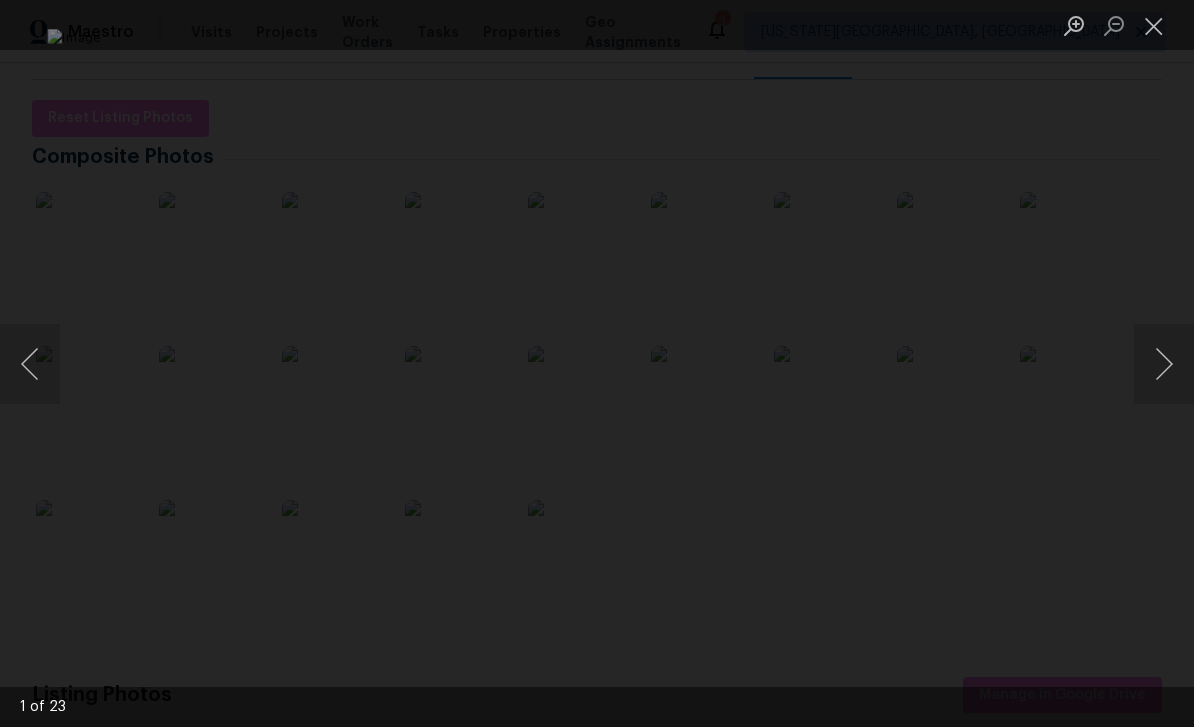 click at bounding box center [1164, 364] 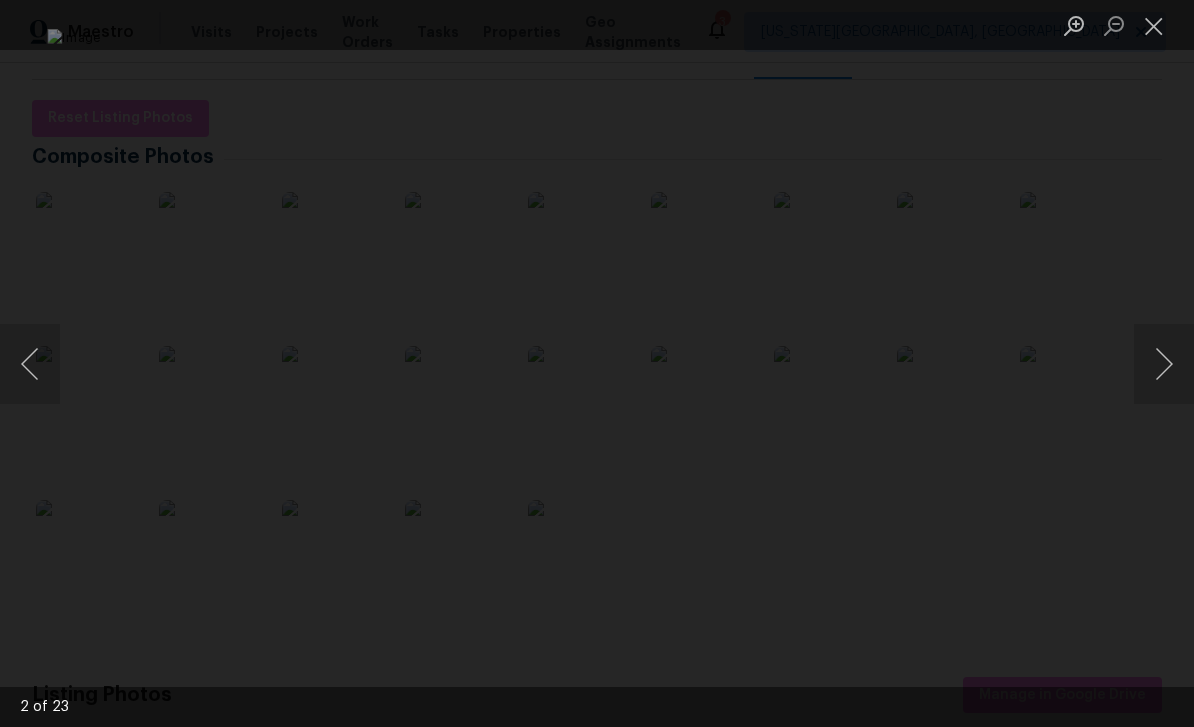 click at bounding box center [1164, 364] 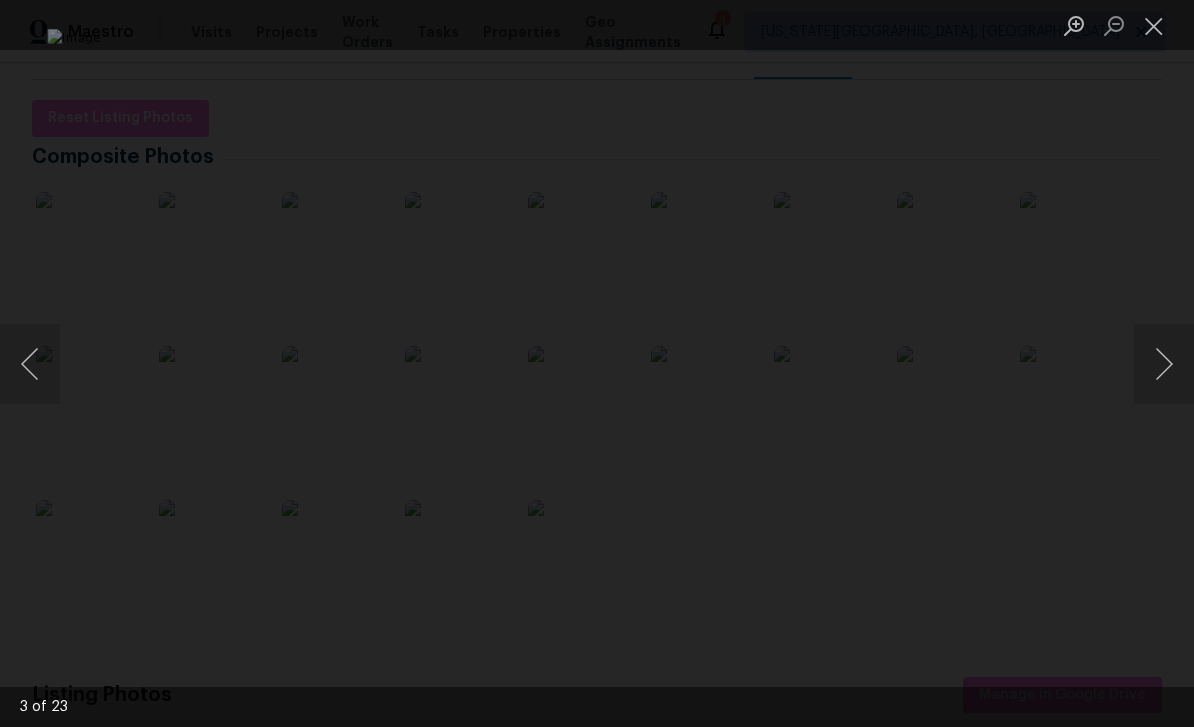 click at bounding box center (1164, 364) 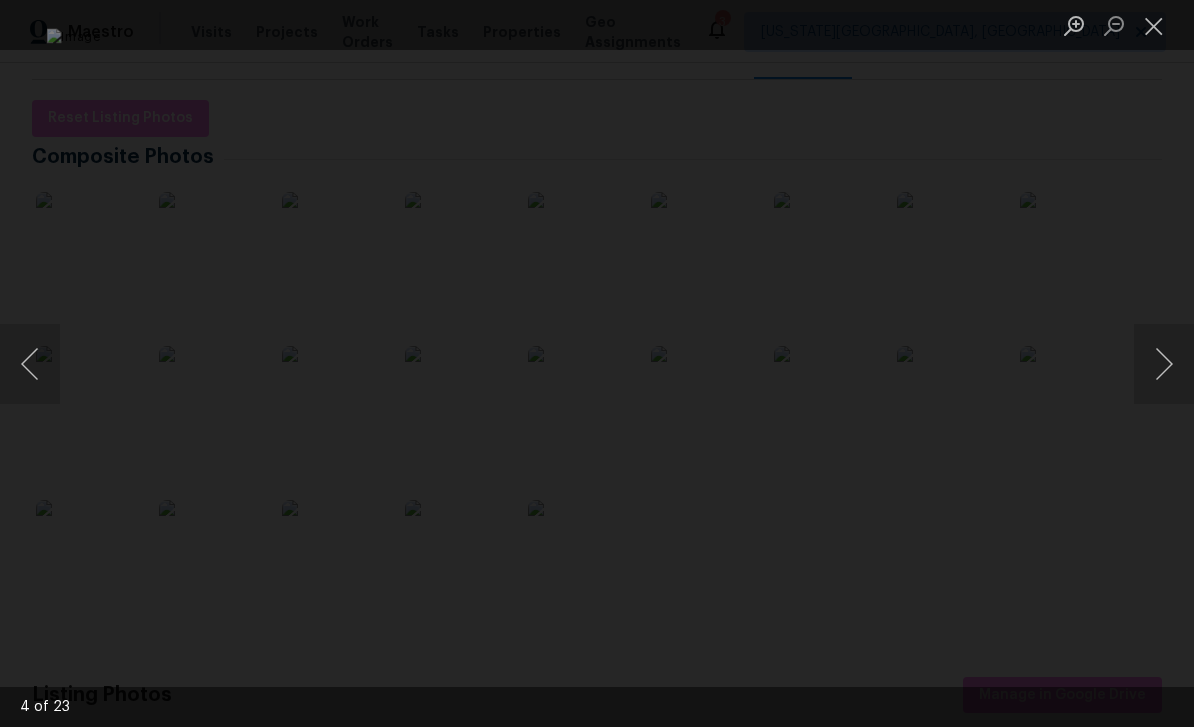 click at bounding box center (1164, 364) 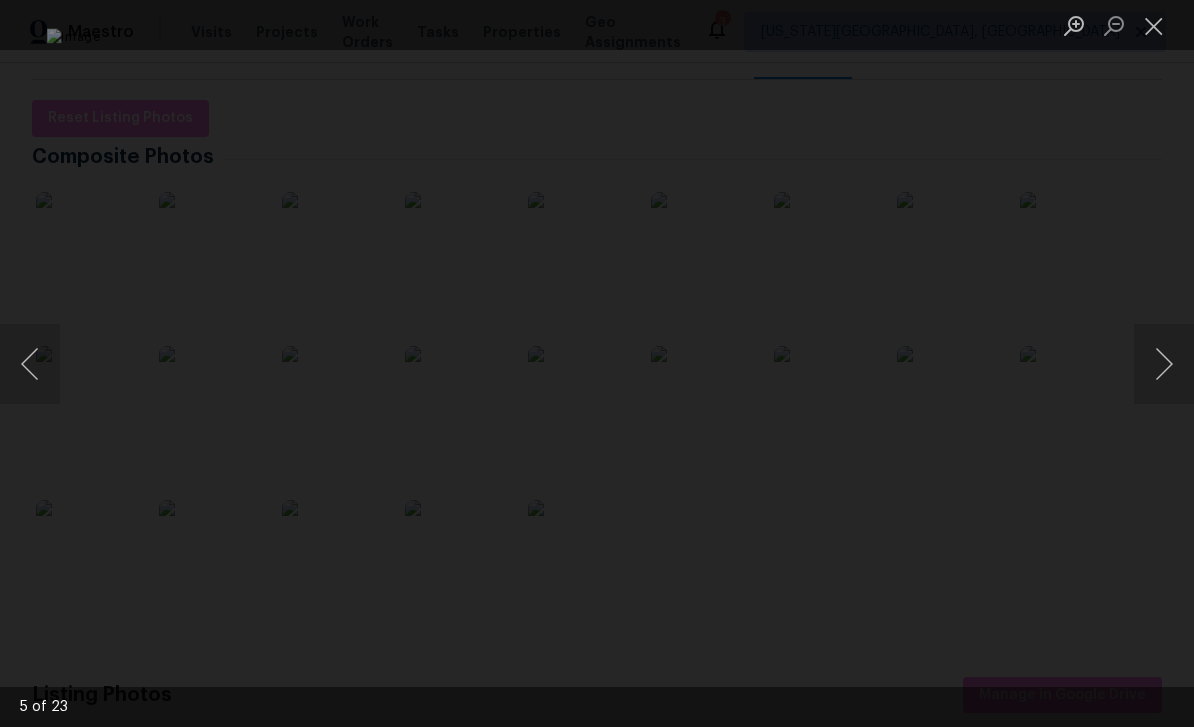 click at bounding box center [1164, 364] 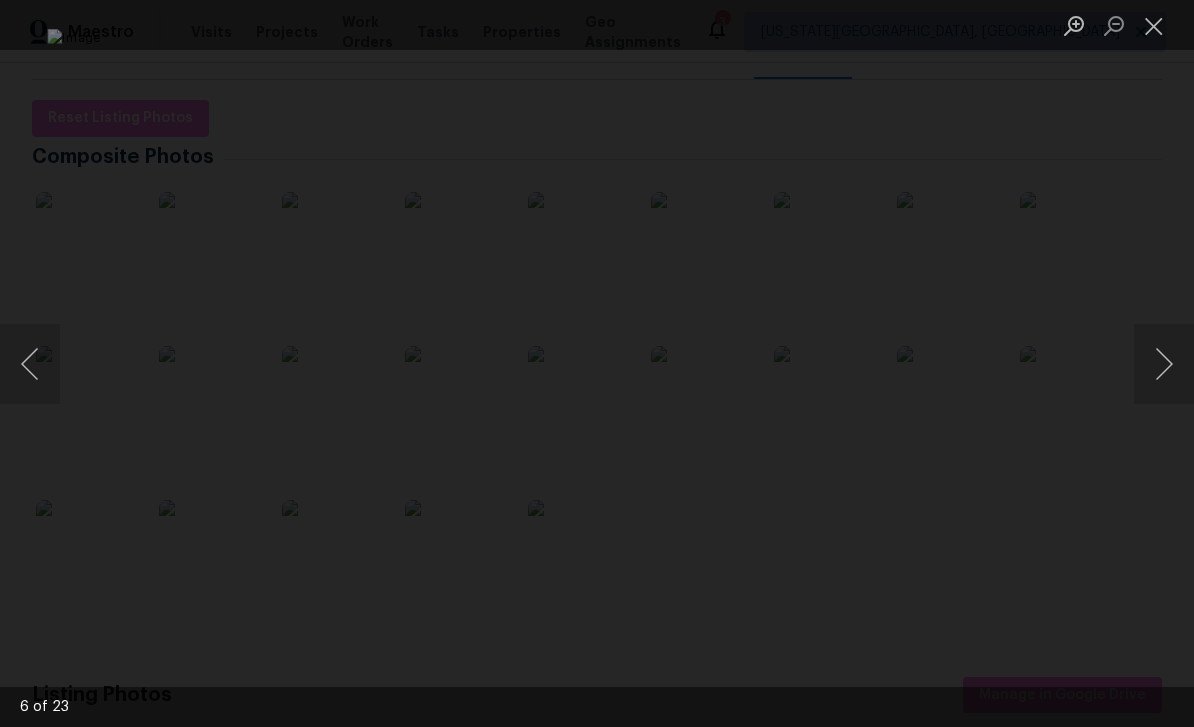 click at bounding box center [1164, 364] 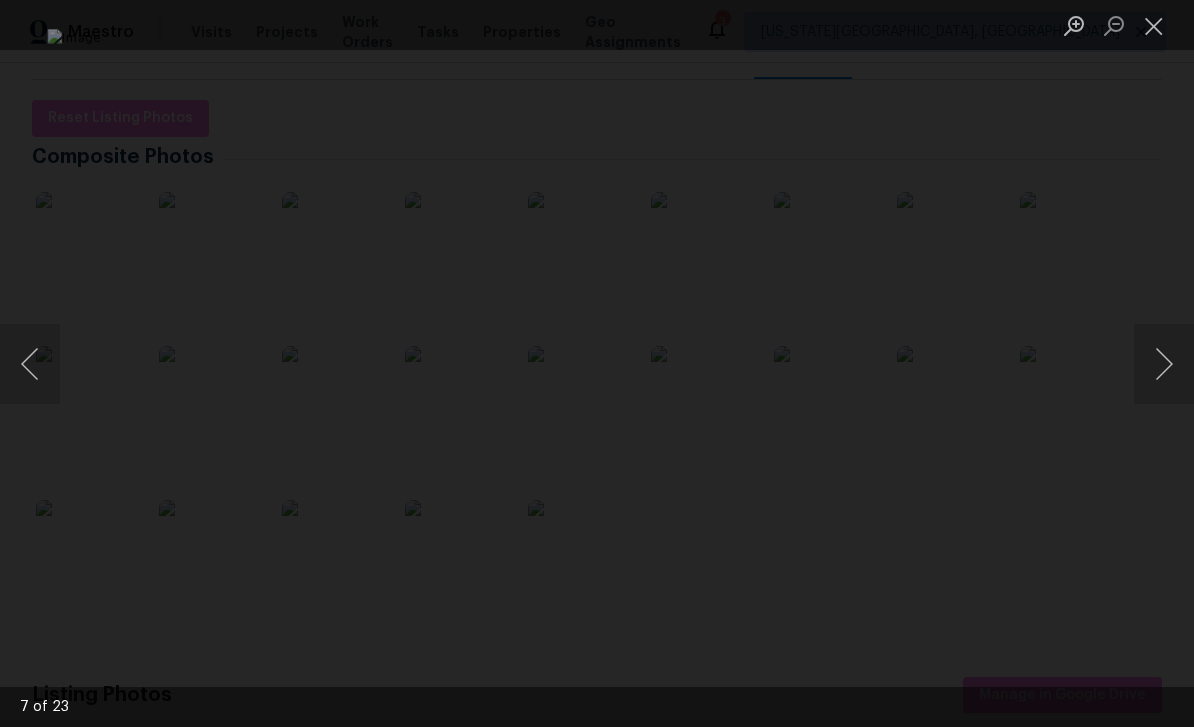 click at bounding box center [1164, 364] 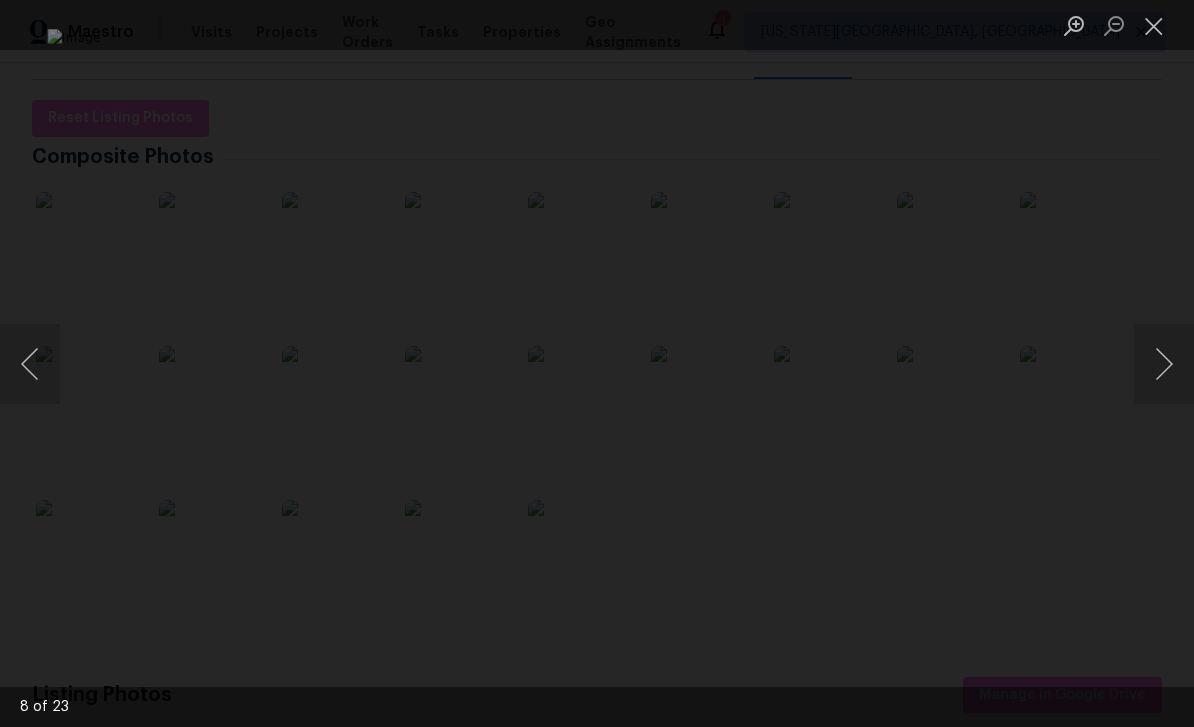 click at bounding box center (1164, 364) 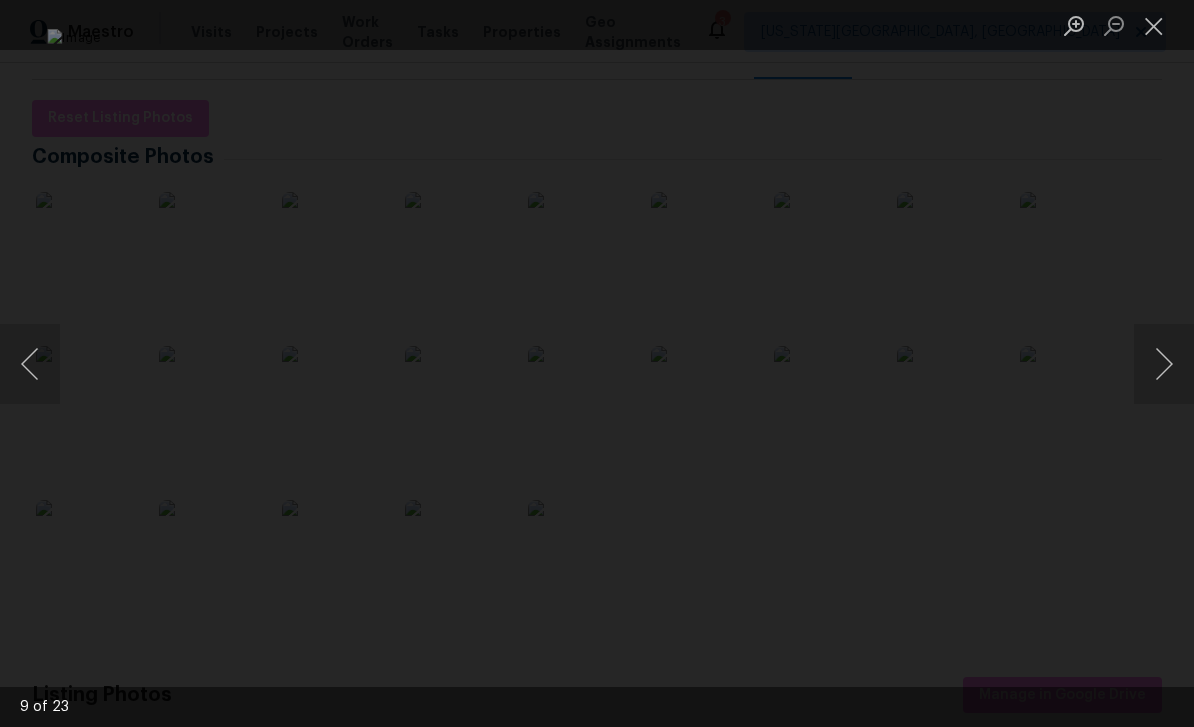 click at bounding box center (1164, 364) 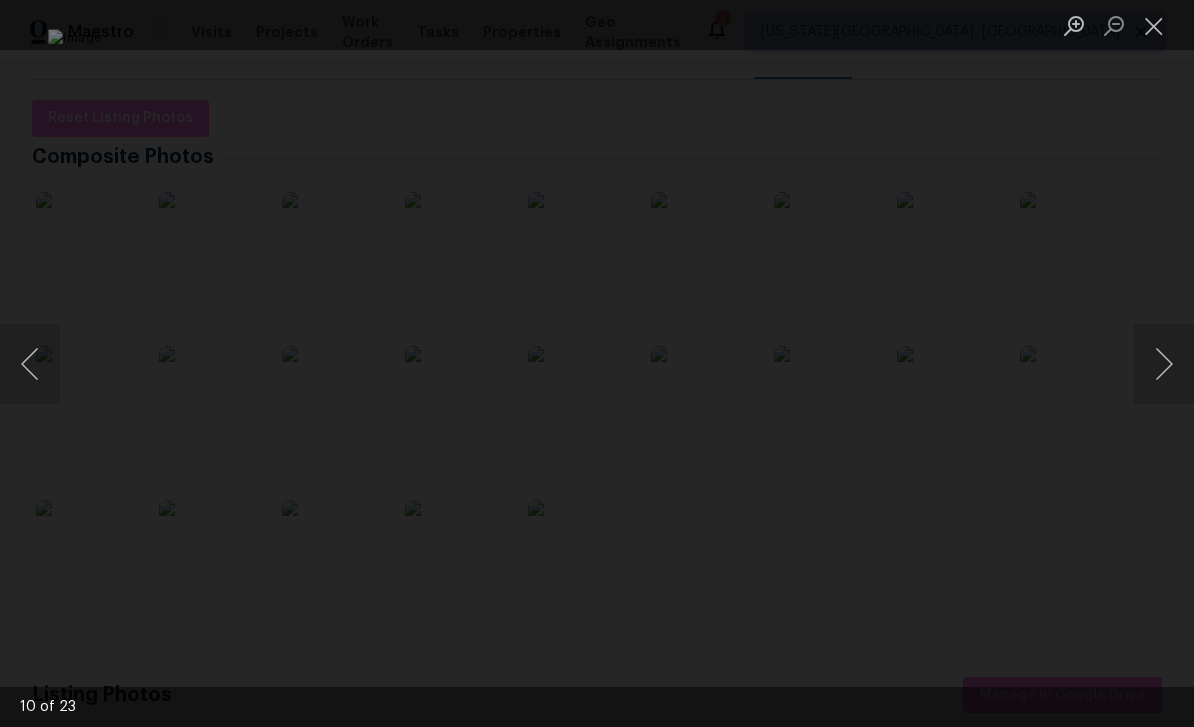 click at bounding box center (30, 364) 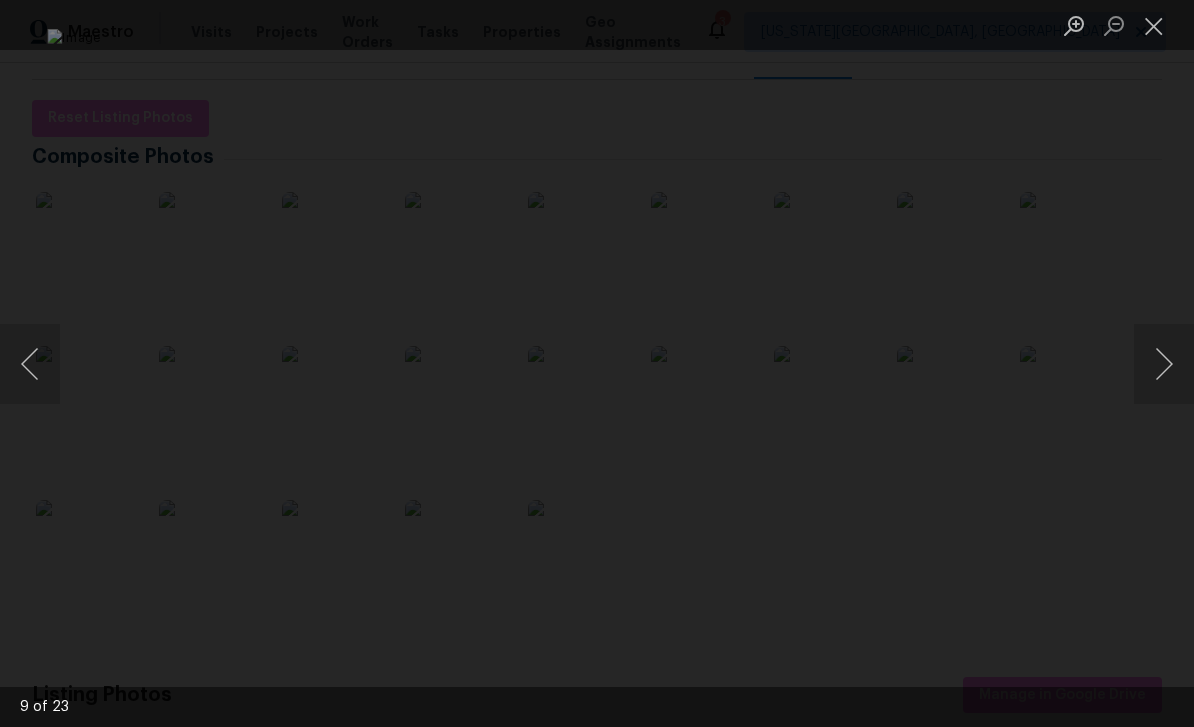 click at bounding box center (1164, 364) 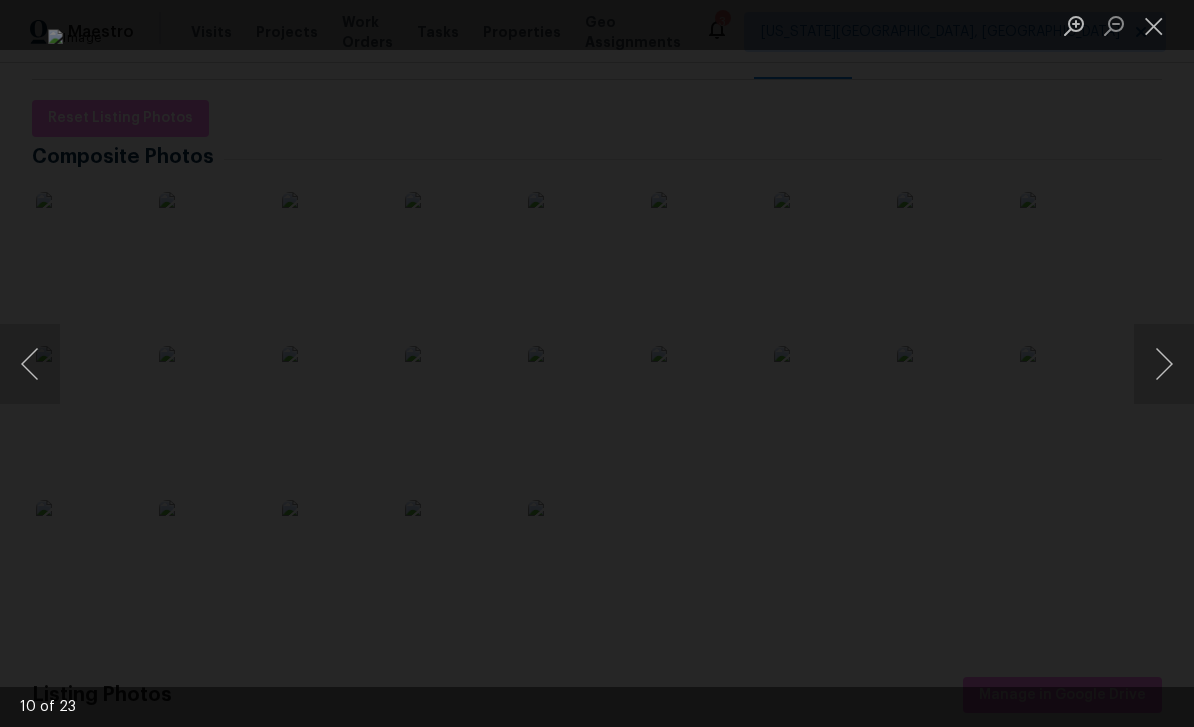 click at bounding box center (1164, 364) 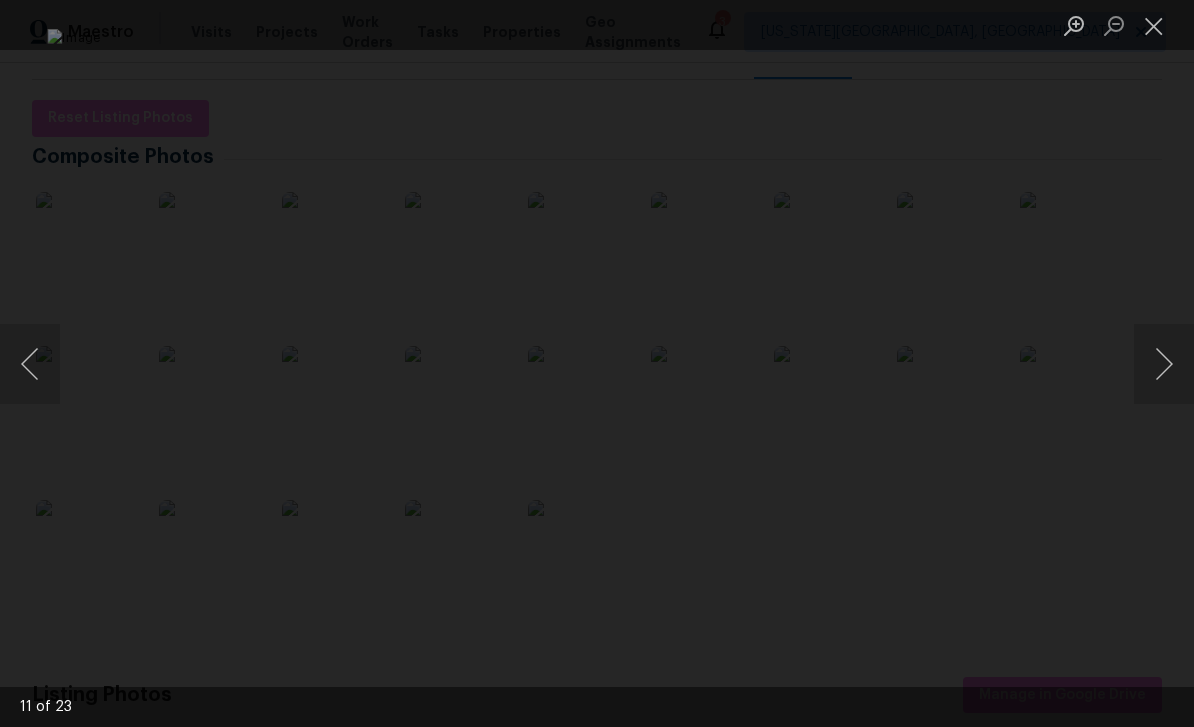 click at bounding box center [1164, 364] 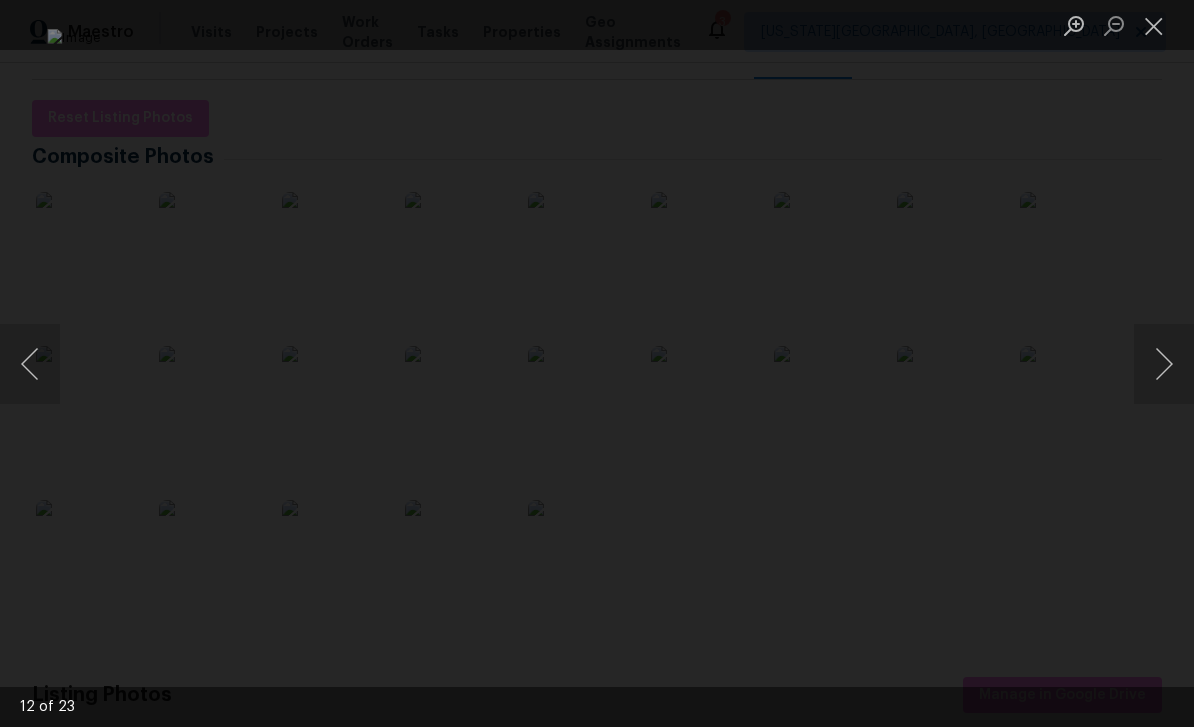 click at bounding box center [1164, 364] 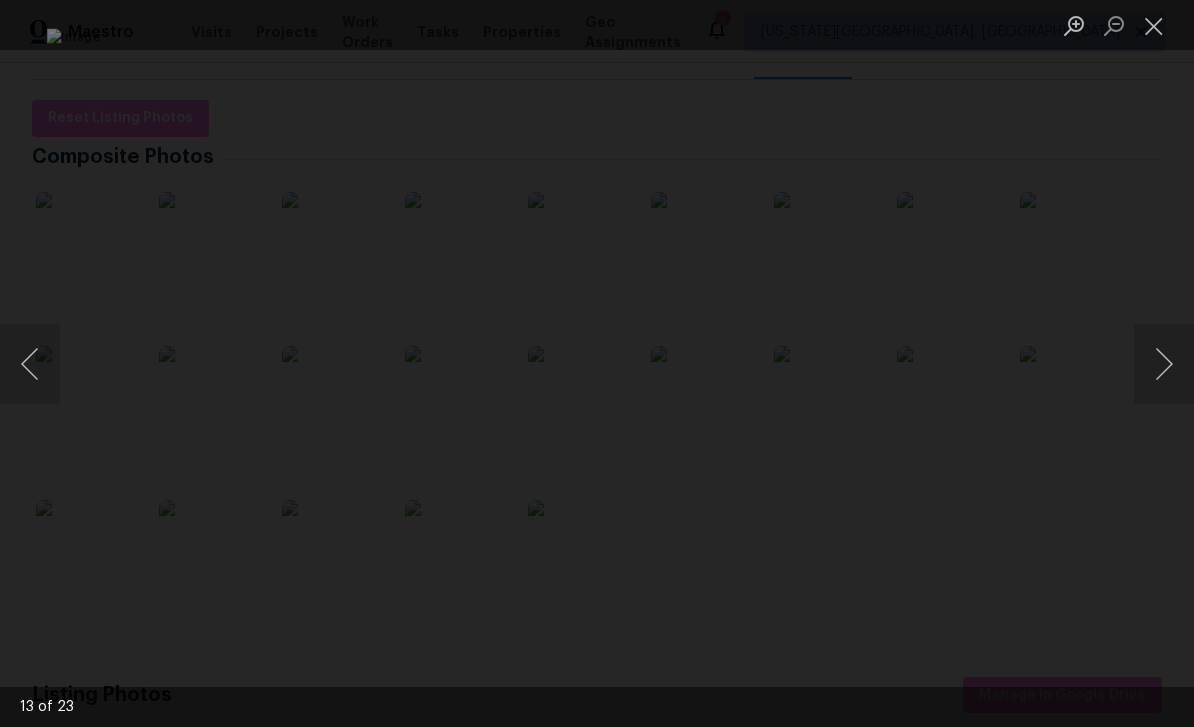 click at bounding box center [1164, 364] 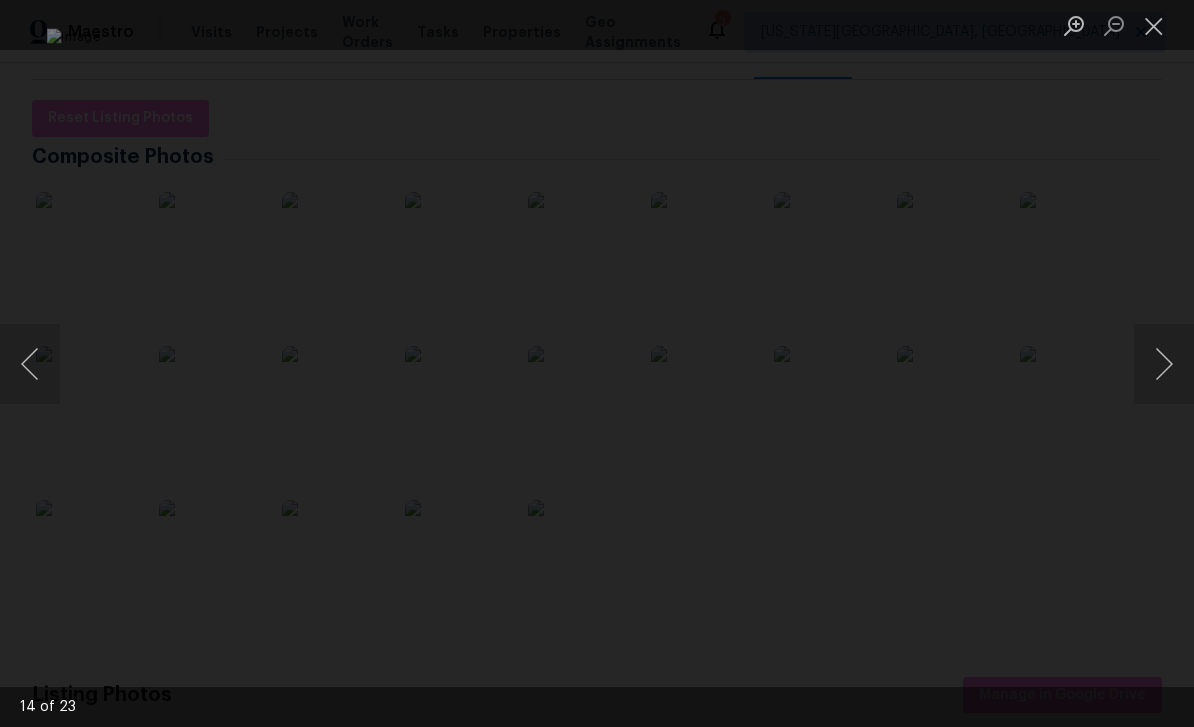 click at bounding box center [1164, 364] 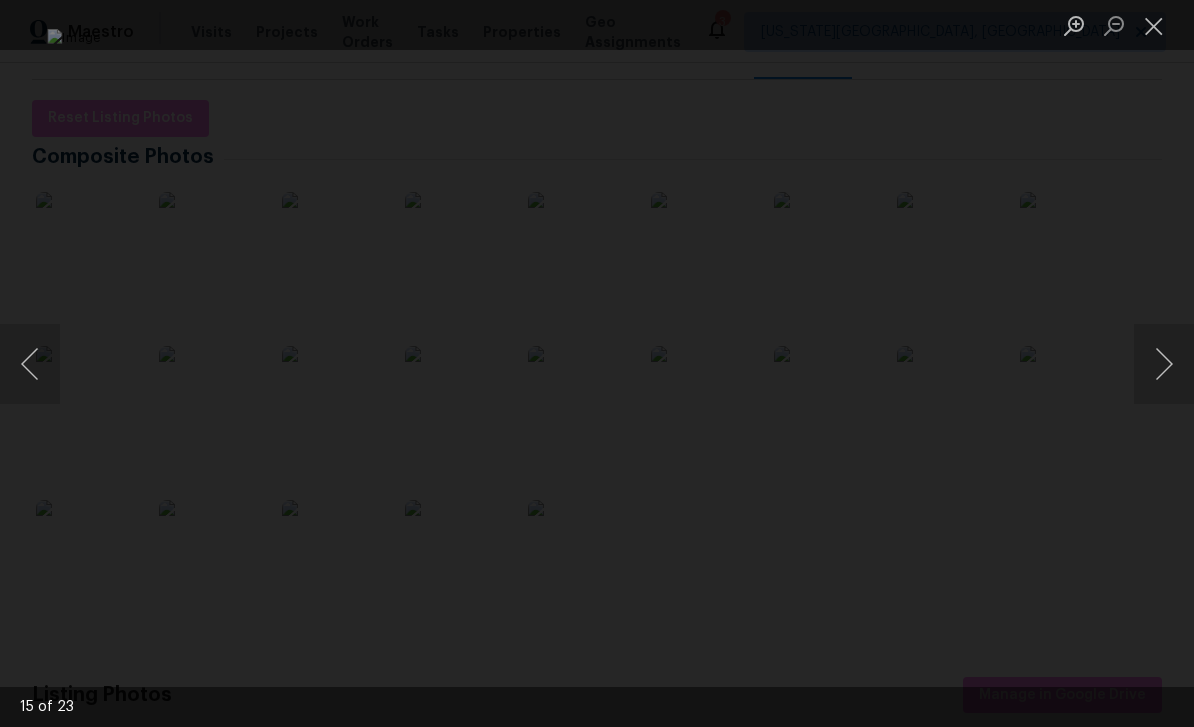 click at bounding box center [1164, 364] 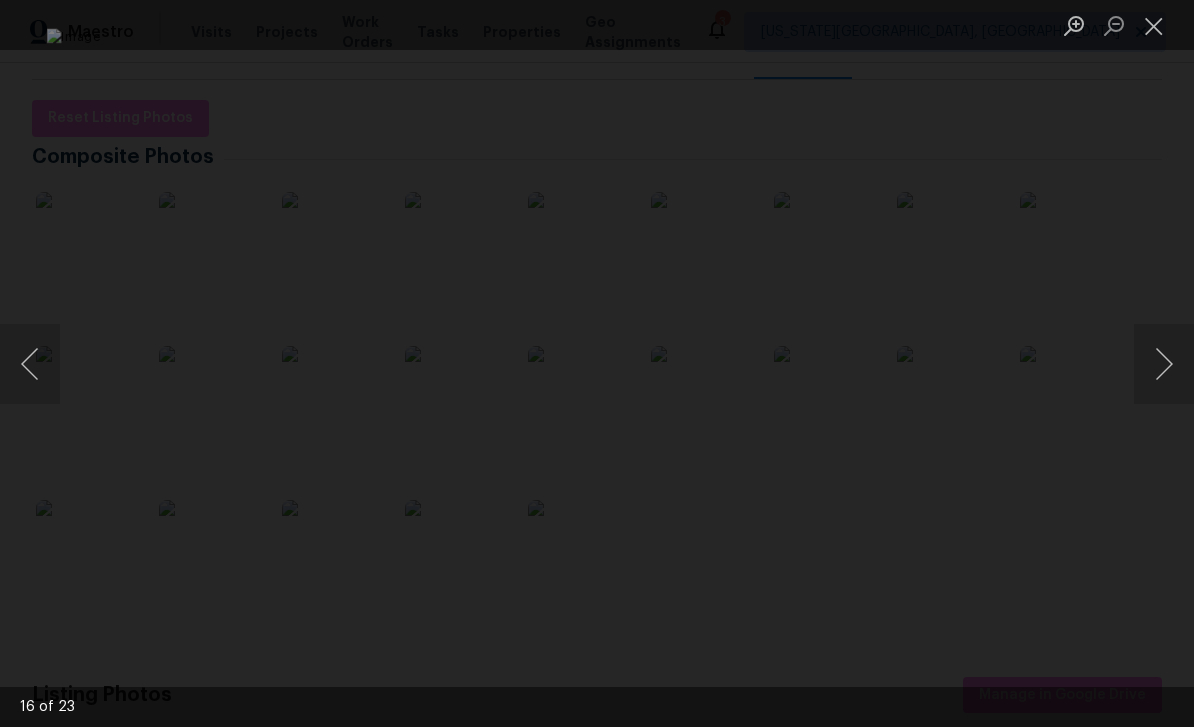 click at bounding box center (1164, 364) 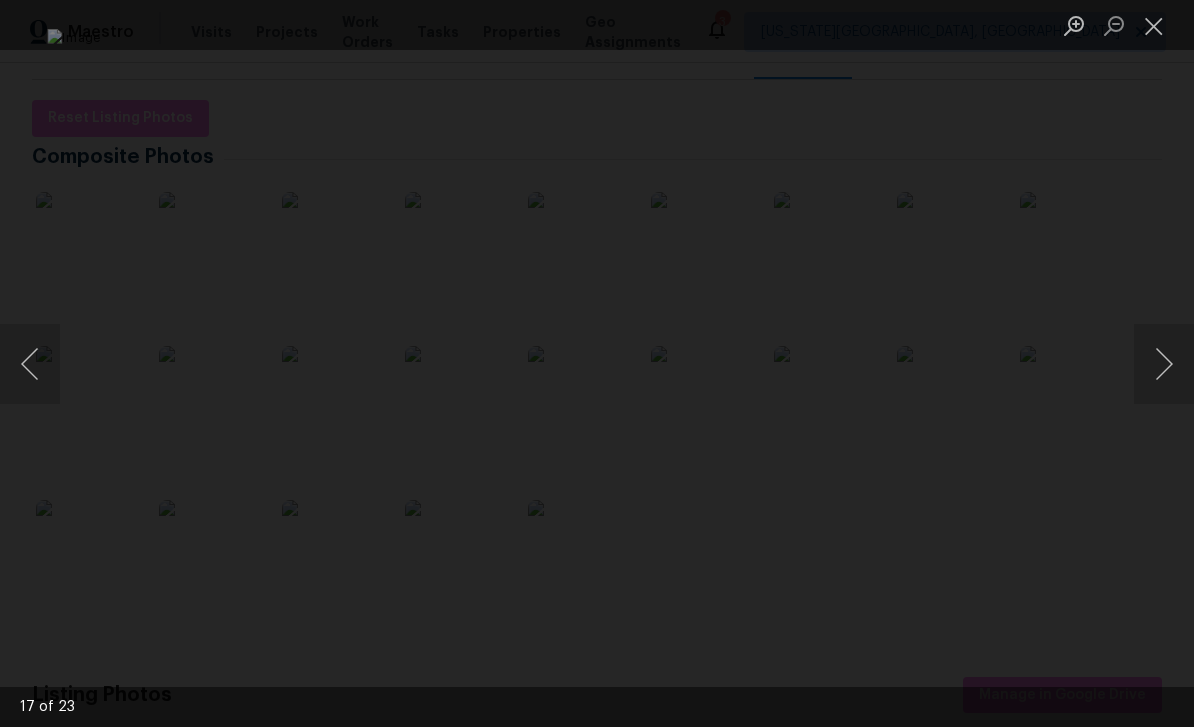 click at bounding box center (1164, 364) 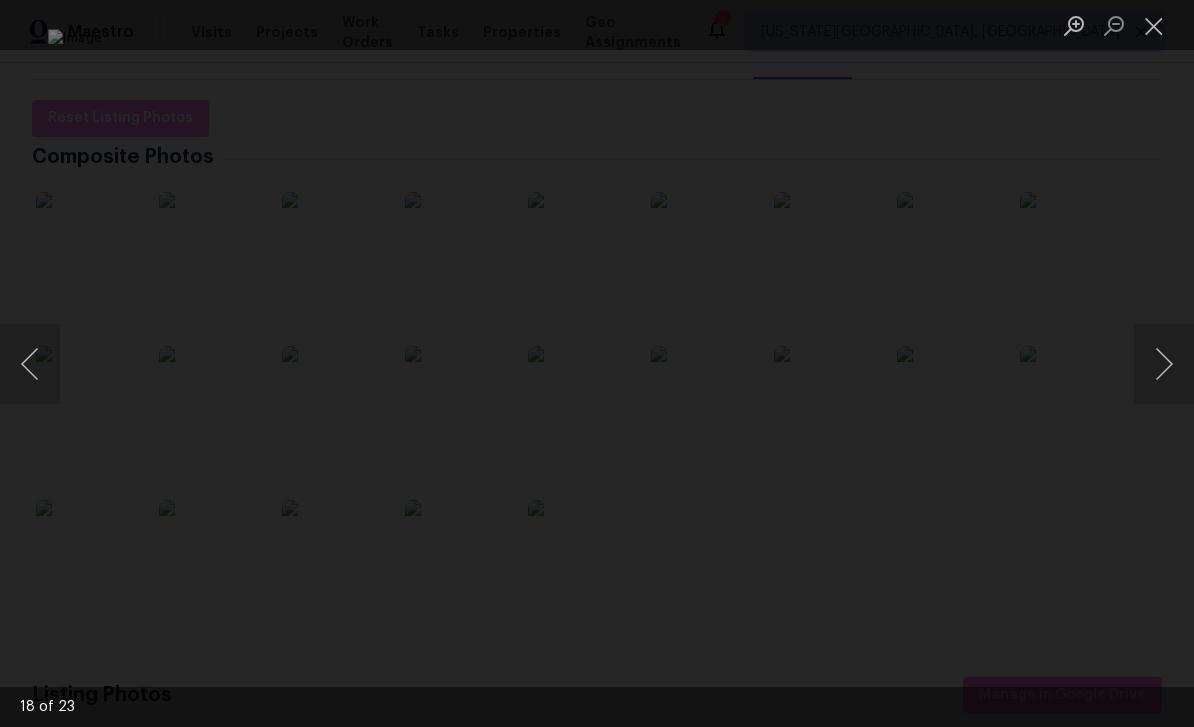 click at bounding box center (30, 364) 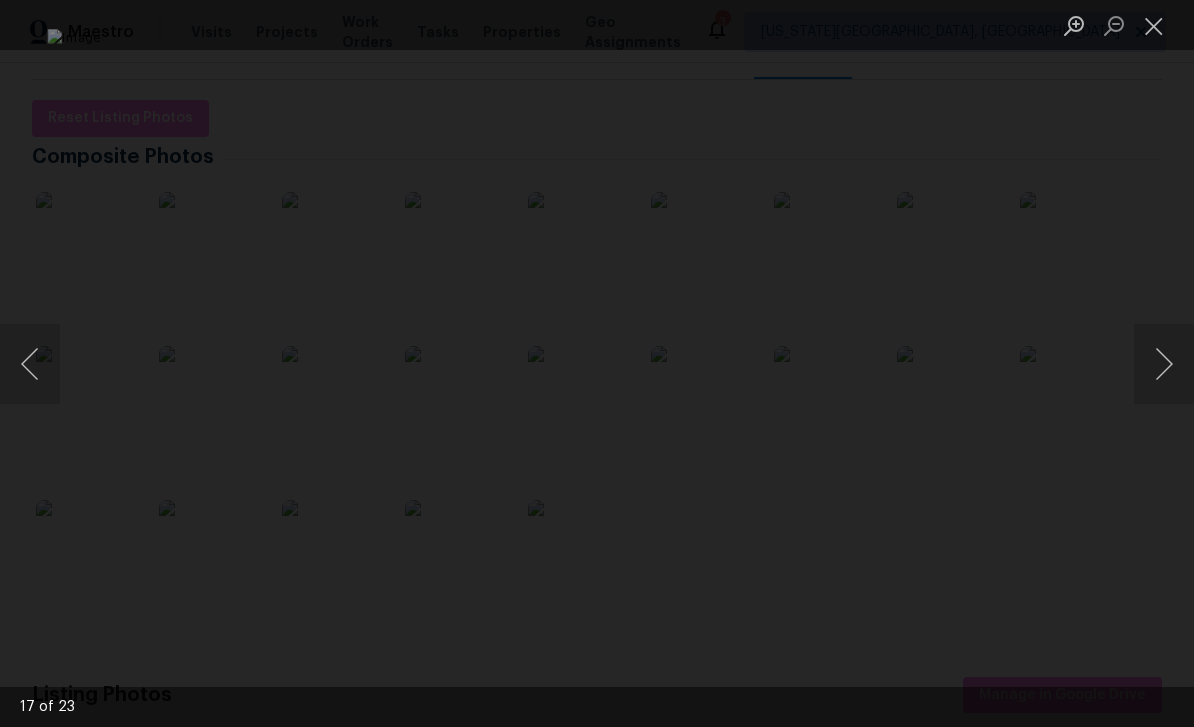 click at bounding box center (1164, 364) 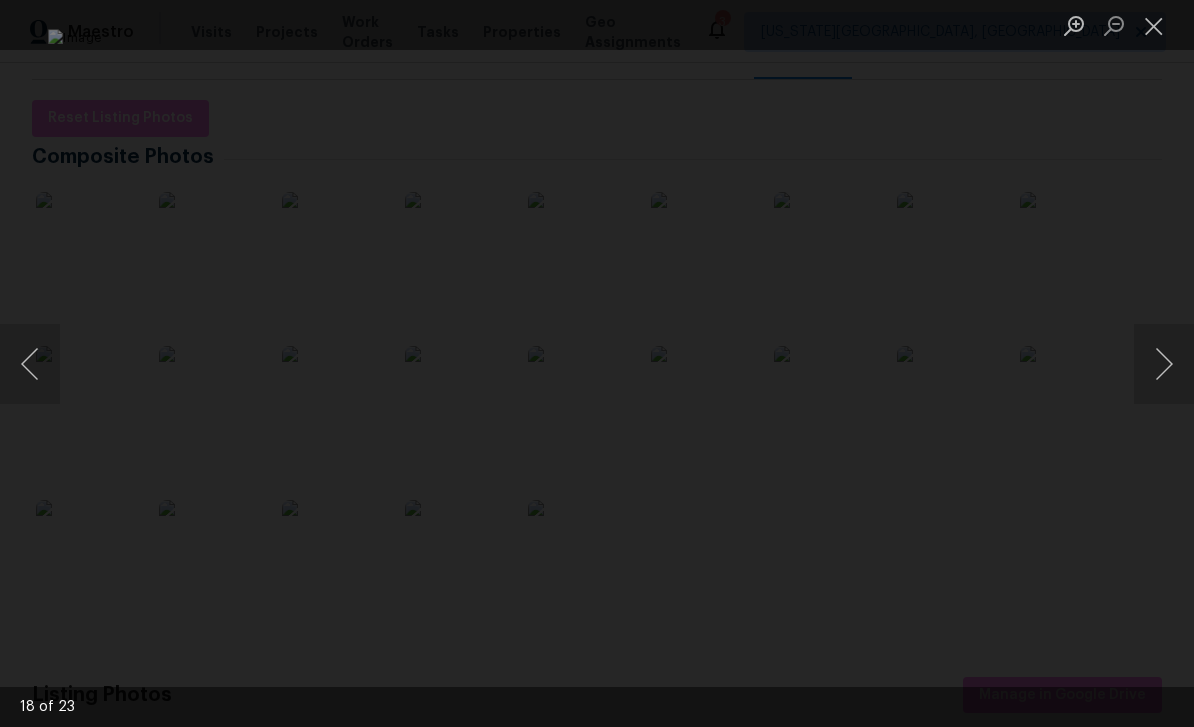 click at bounding box center [1164, 364] 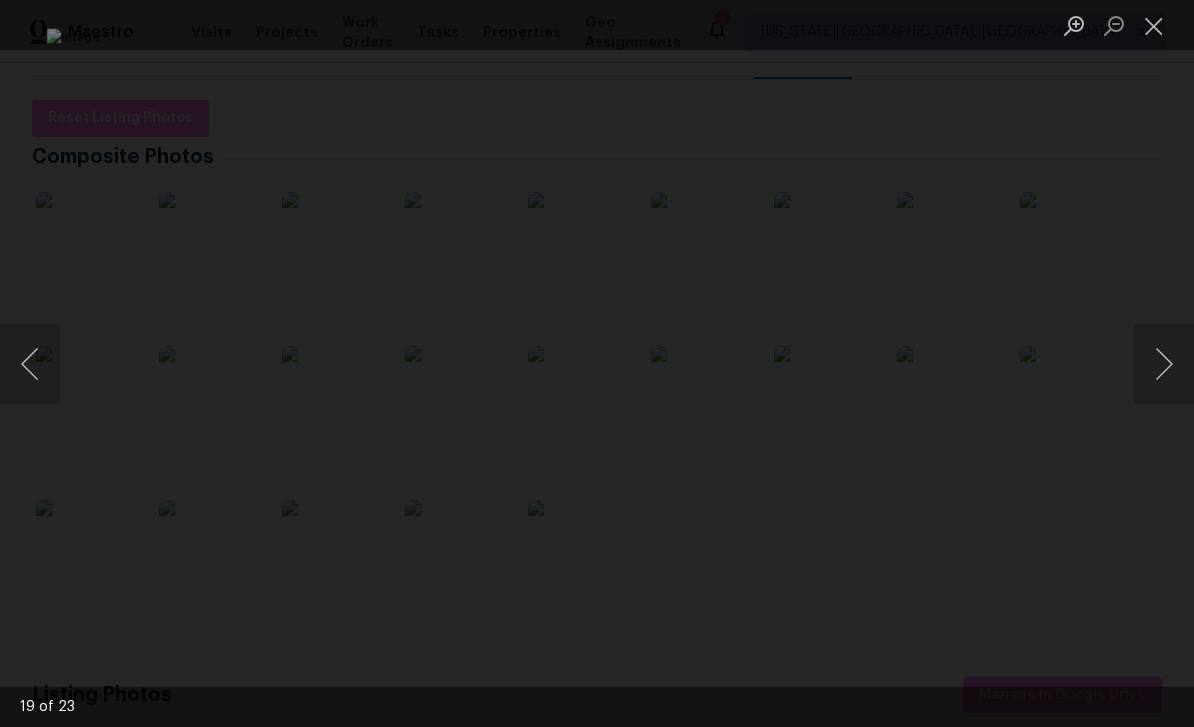click at bounding box center (1164, 364) 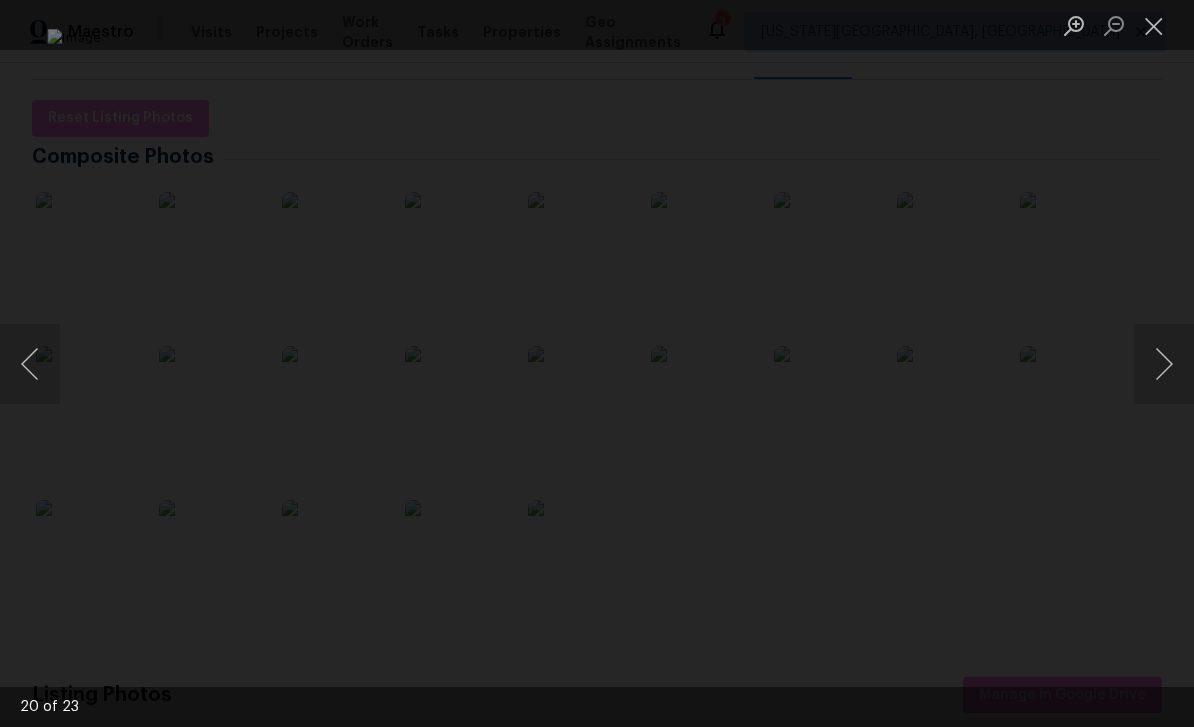 click at bounding box center (30, 364) 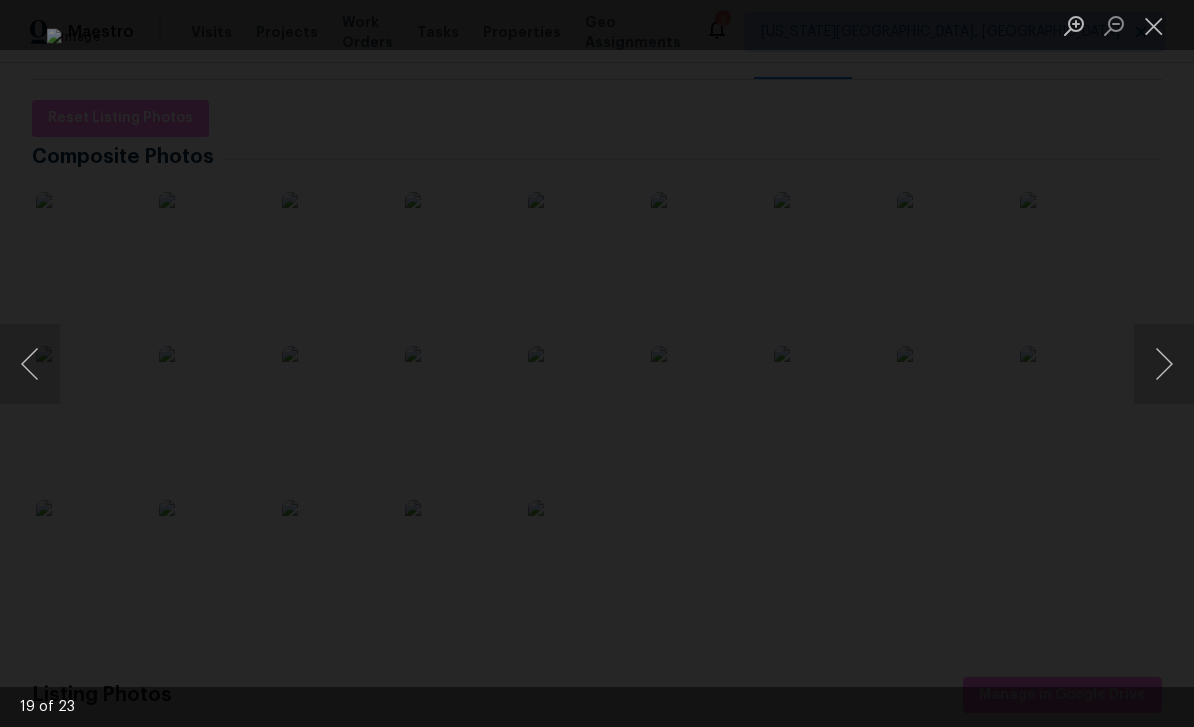 click at bounding box center [1164, 364] 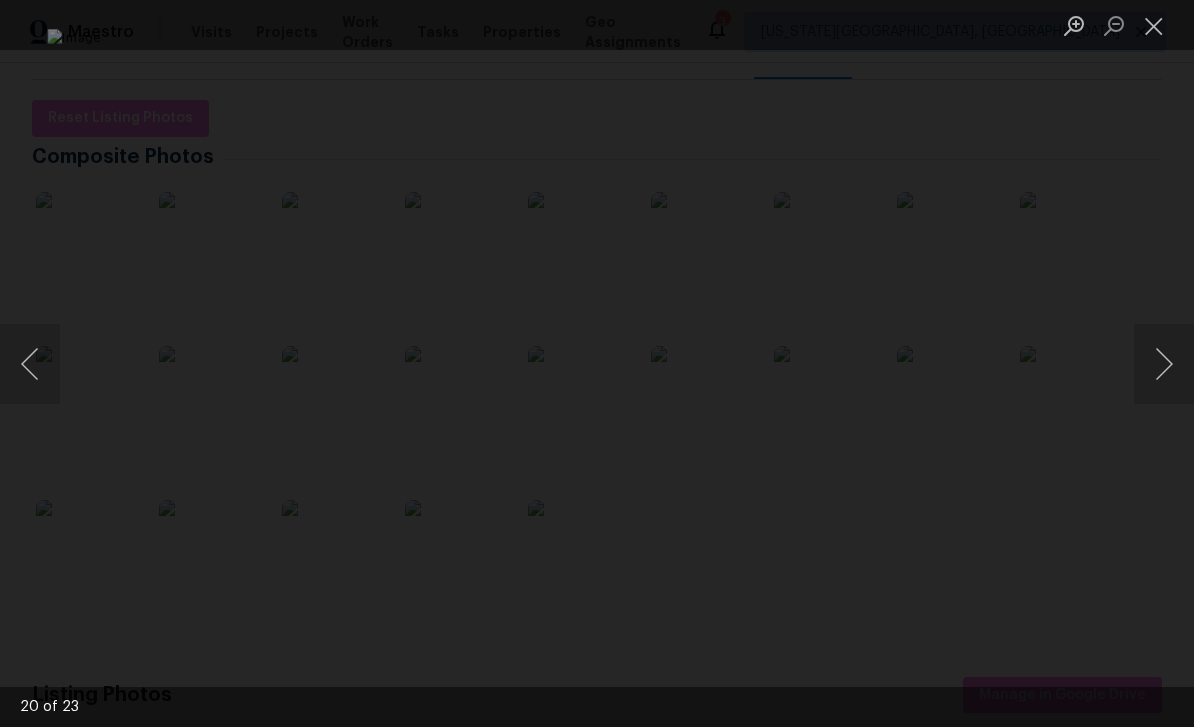 click at bounding box center (1164, 364) 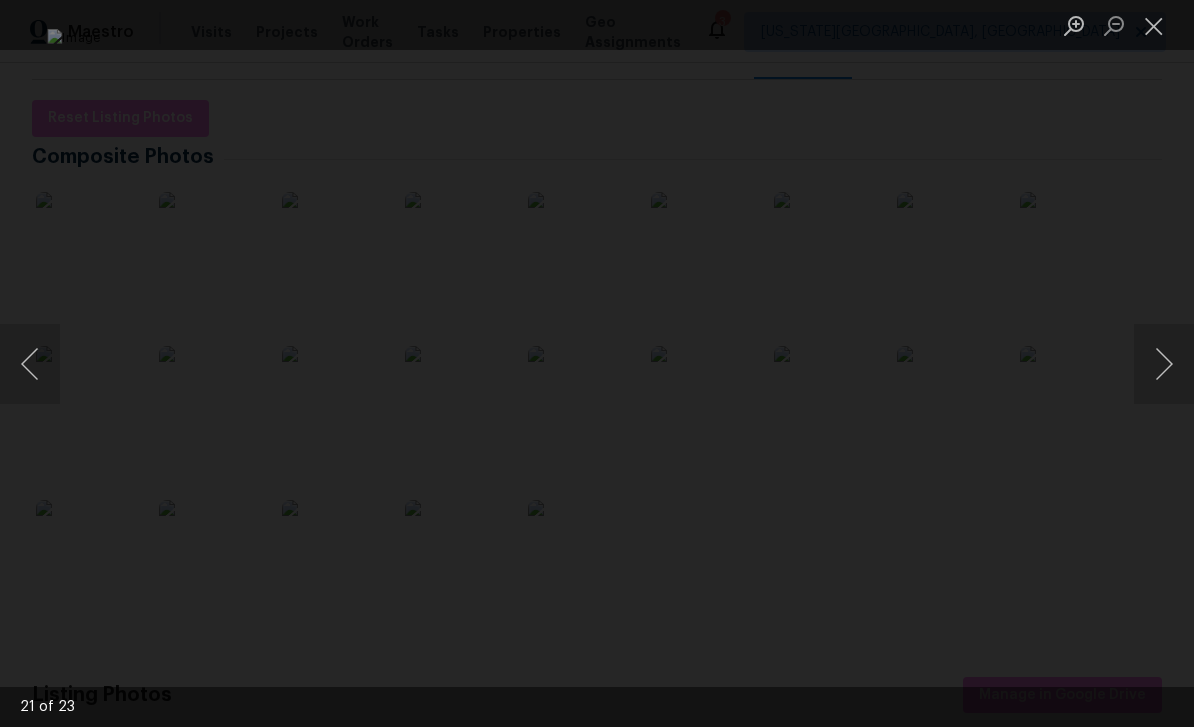 click at bounding box center [1164, 364] 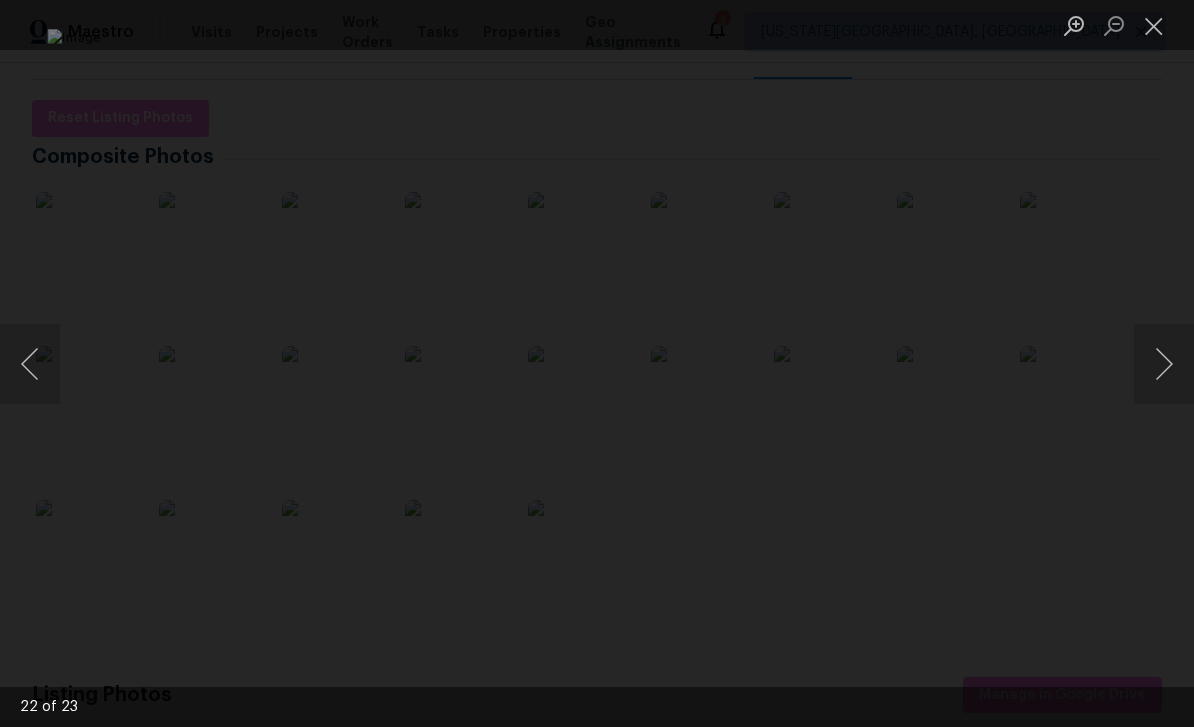 click at bounding box center (1164, 364) 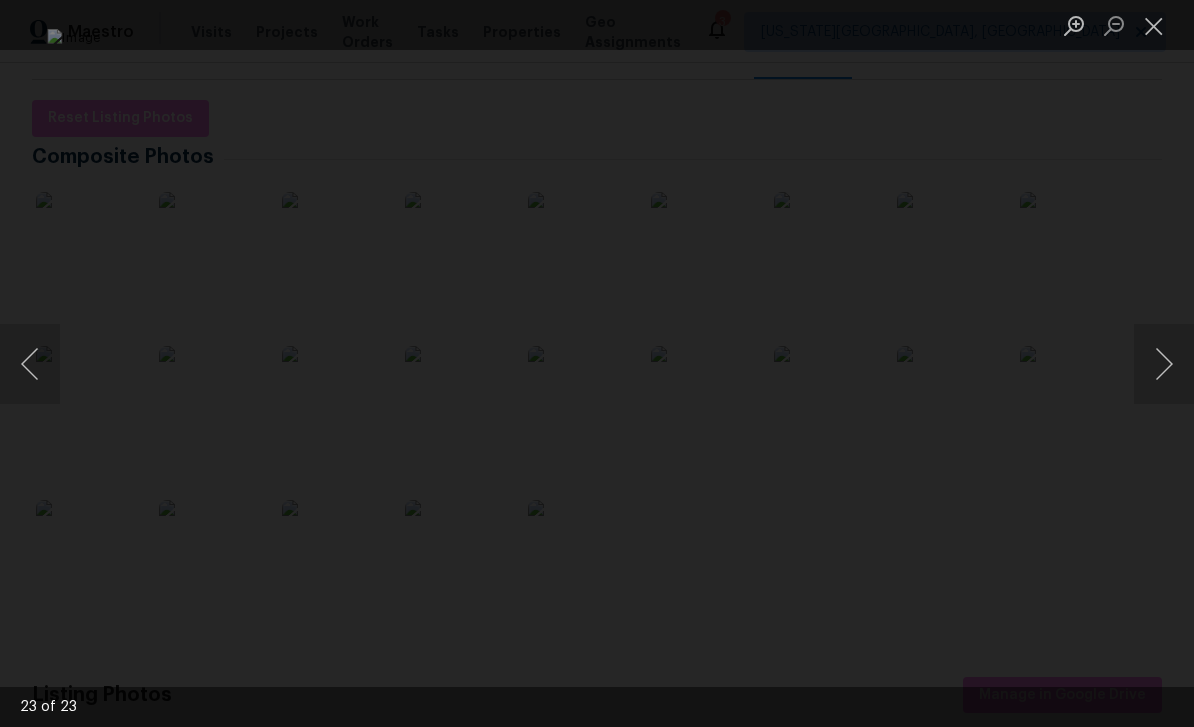 click at bounding box center (1164, 364) 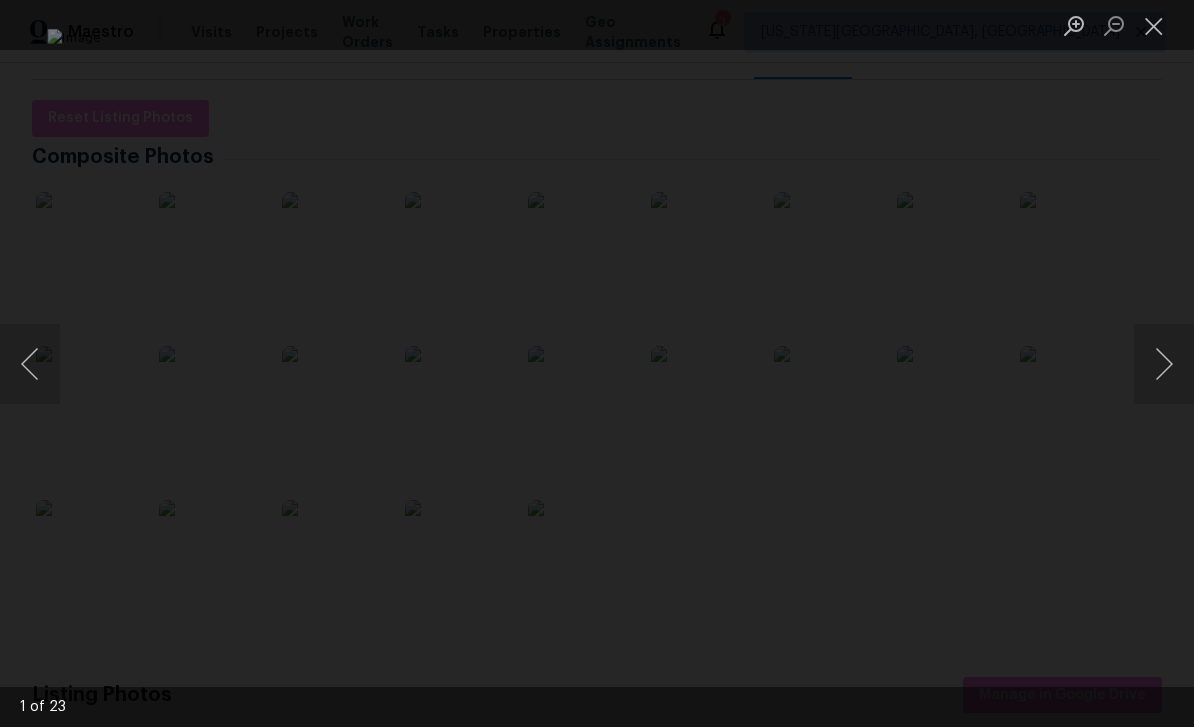 click at bounding box center [1164, 364] 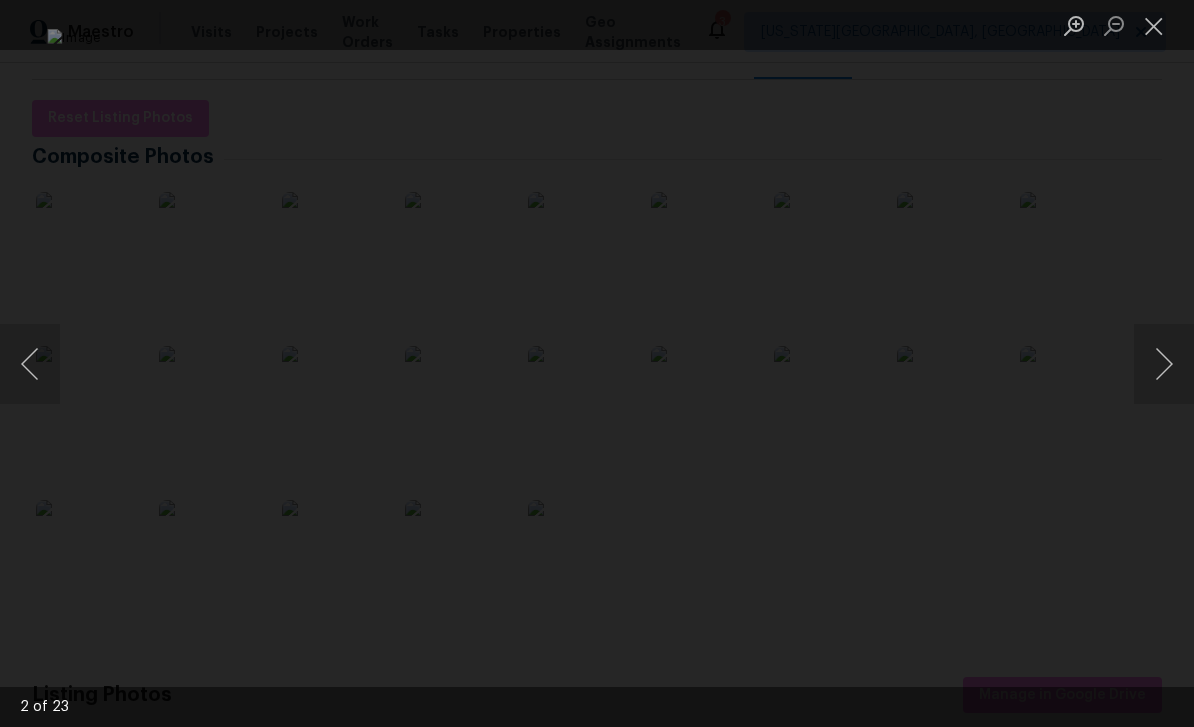 click at bounding box center (1164, 364) 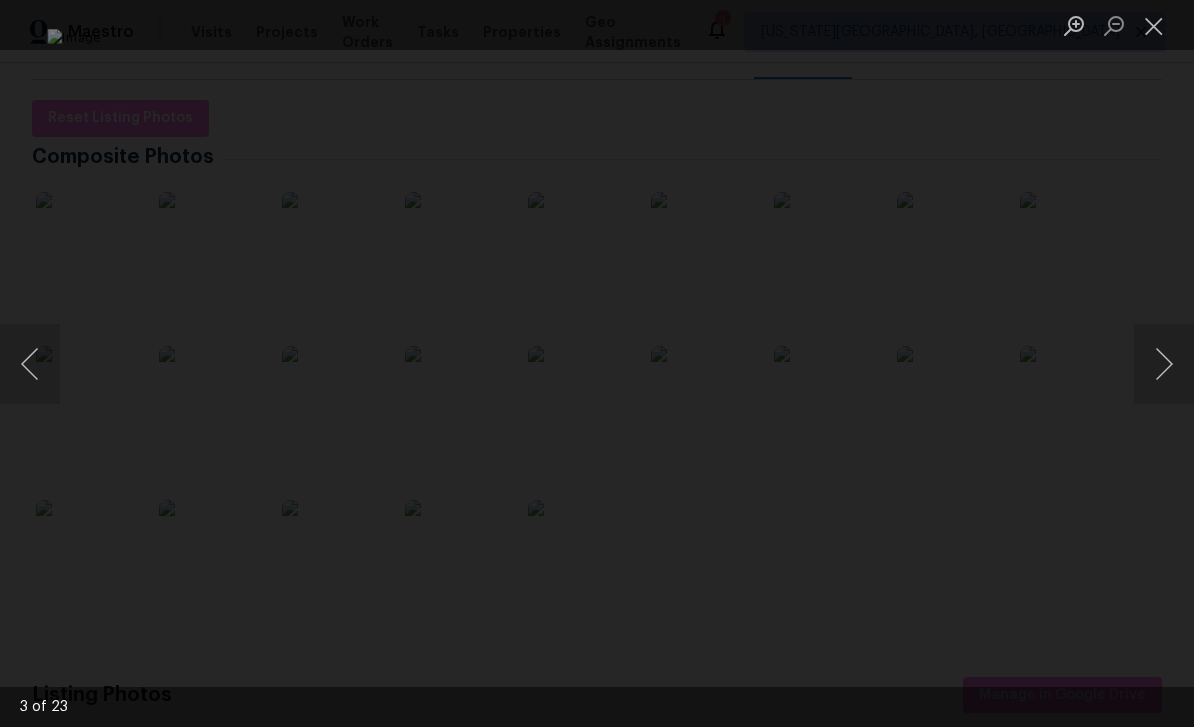 click at bounding box center [1164, 364] 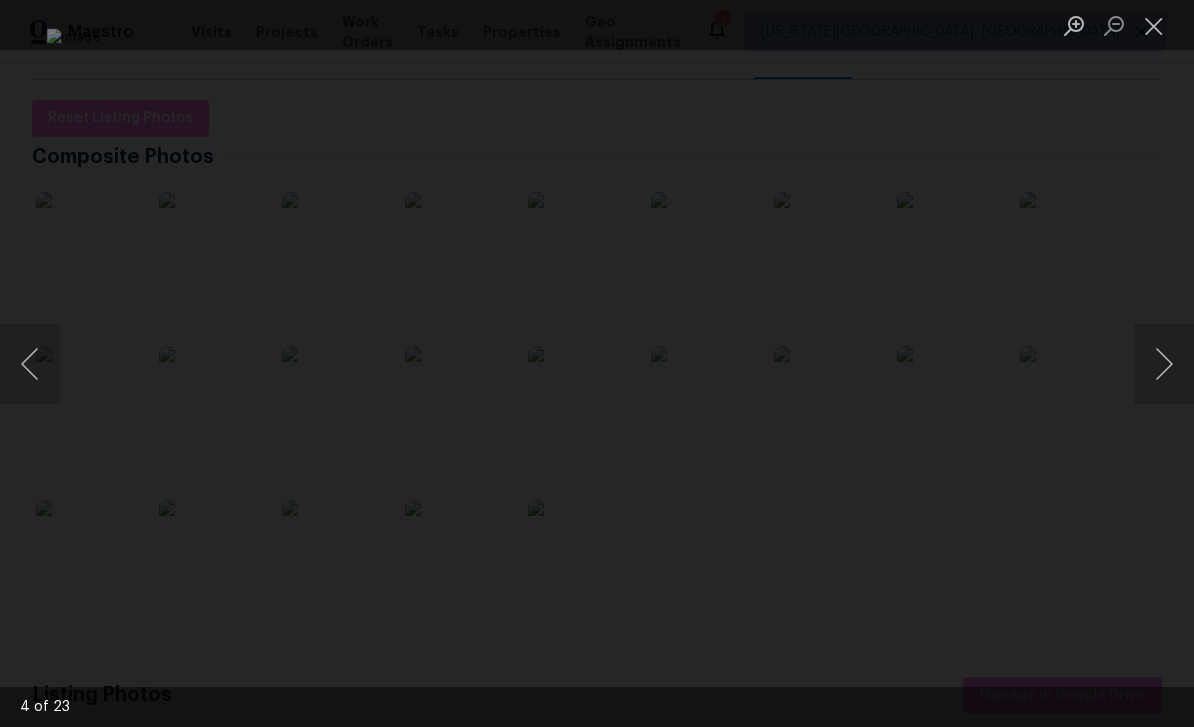 click at bounding box center (1164, 364) 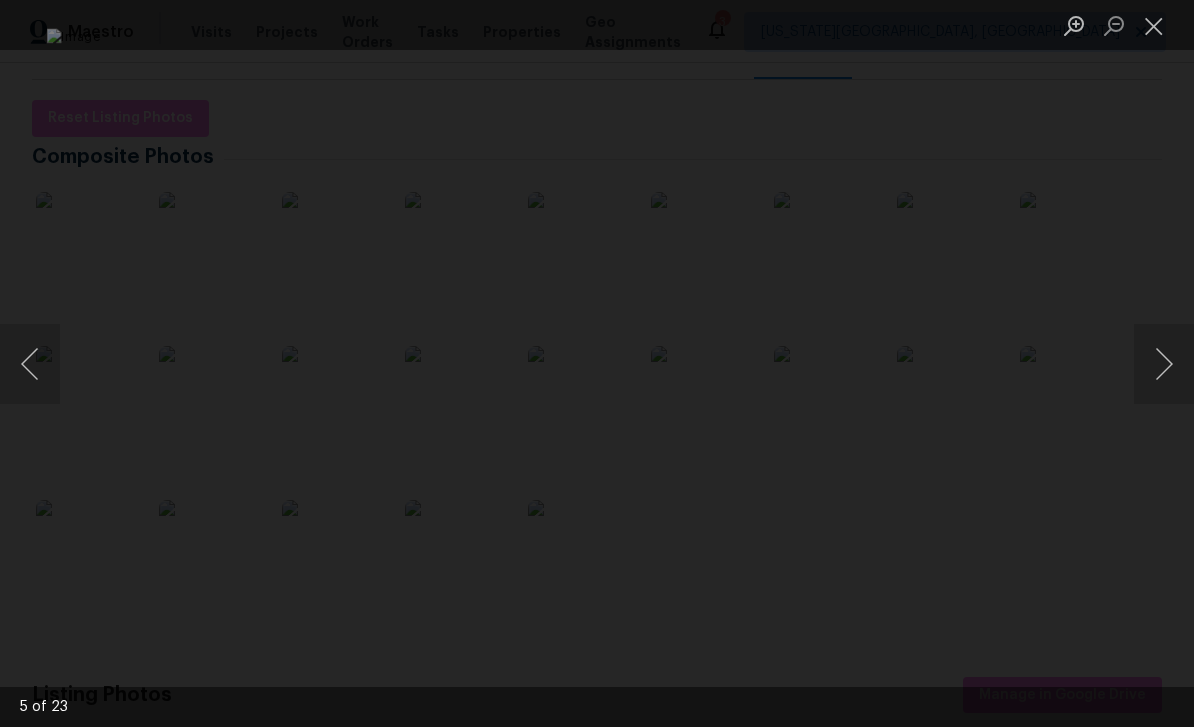 click at bounding box center [1154, 25] 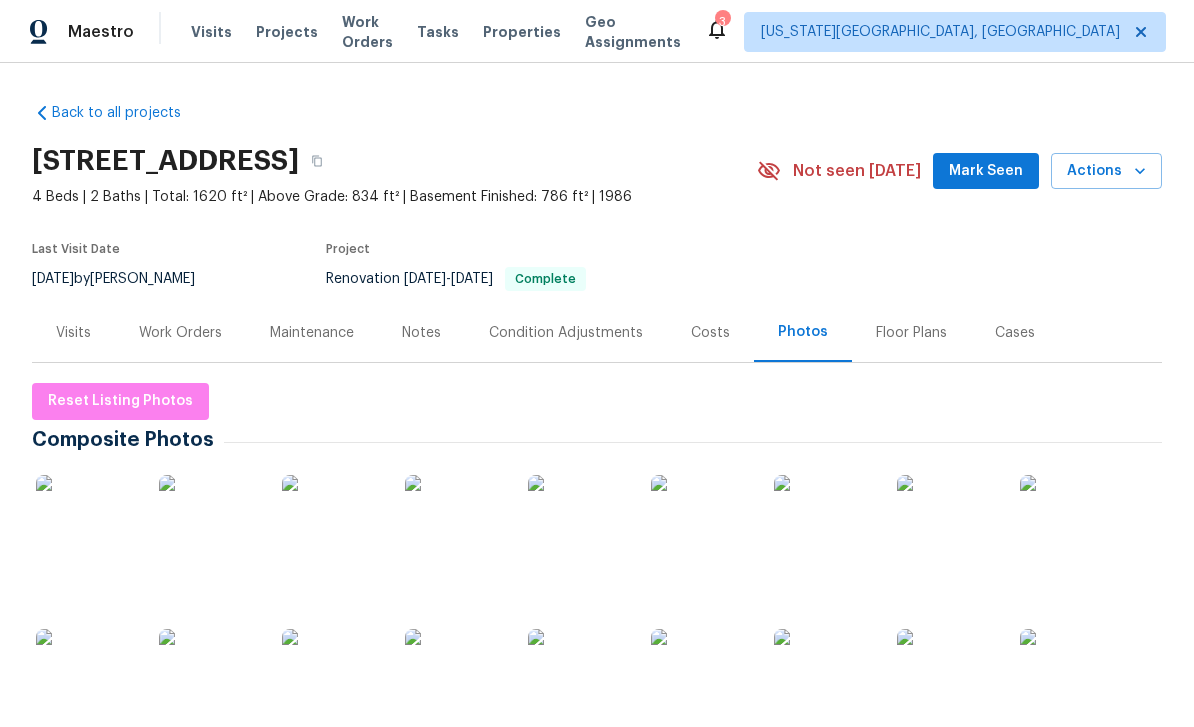scroll, scrollTop: 0, scrollLeft: 0, axis: both 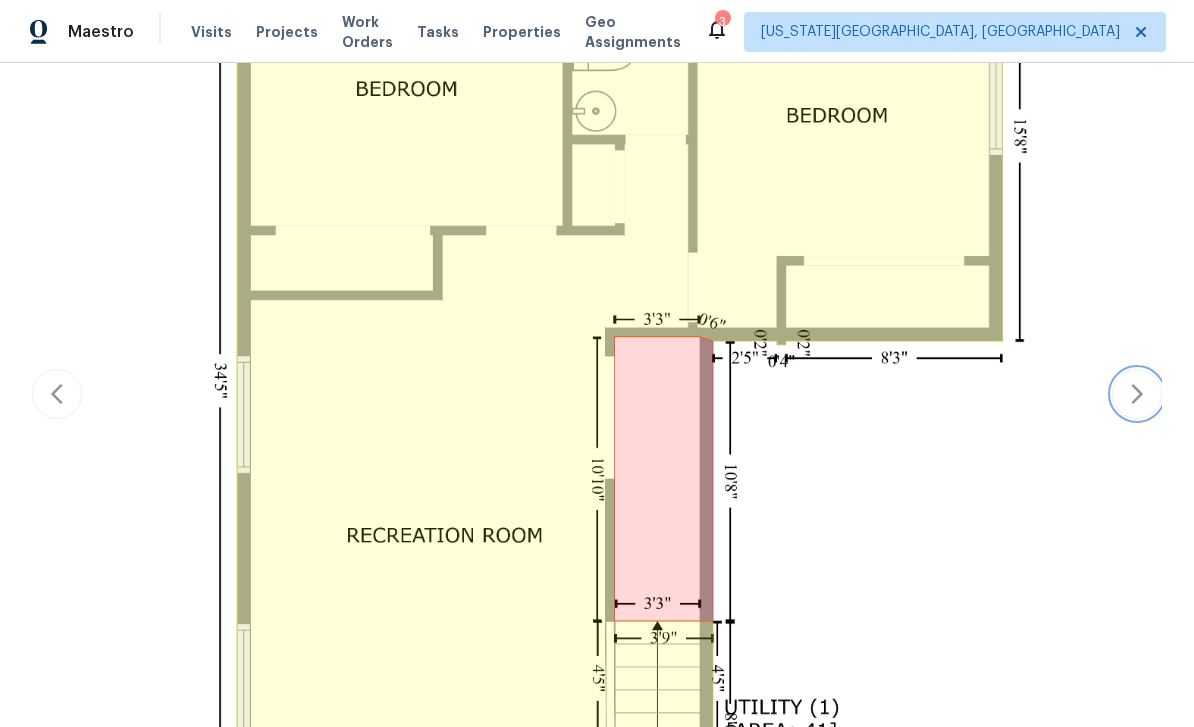 click 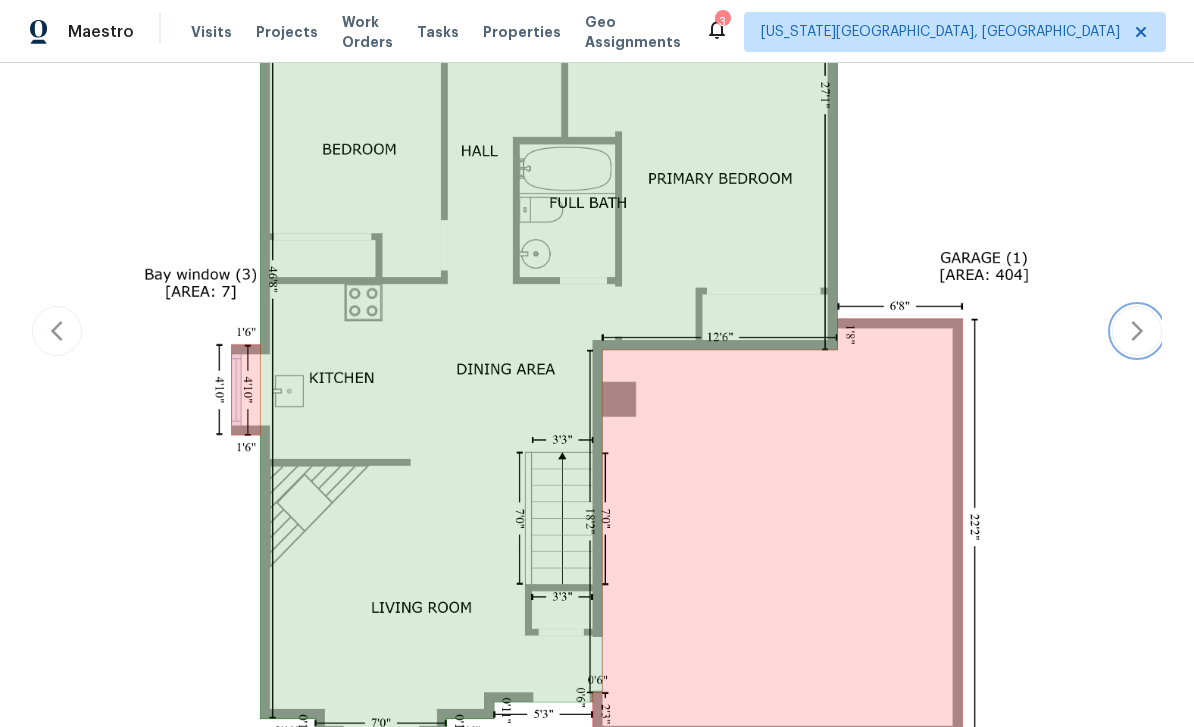 scroll, scrollTop: 710, scrollLeft: 0, axis: vertical 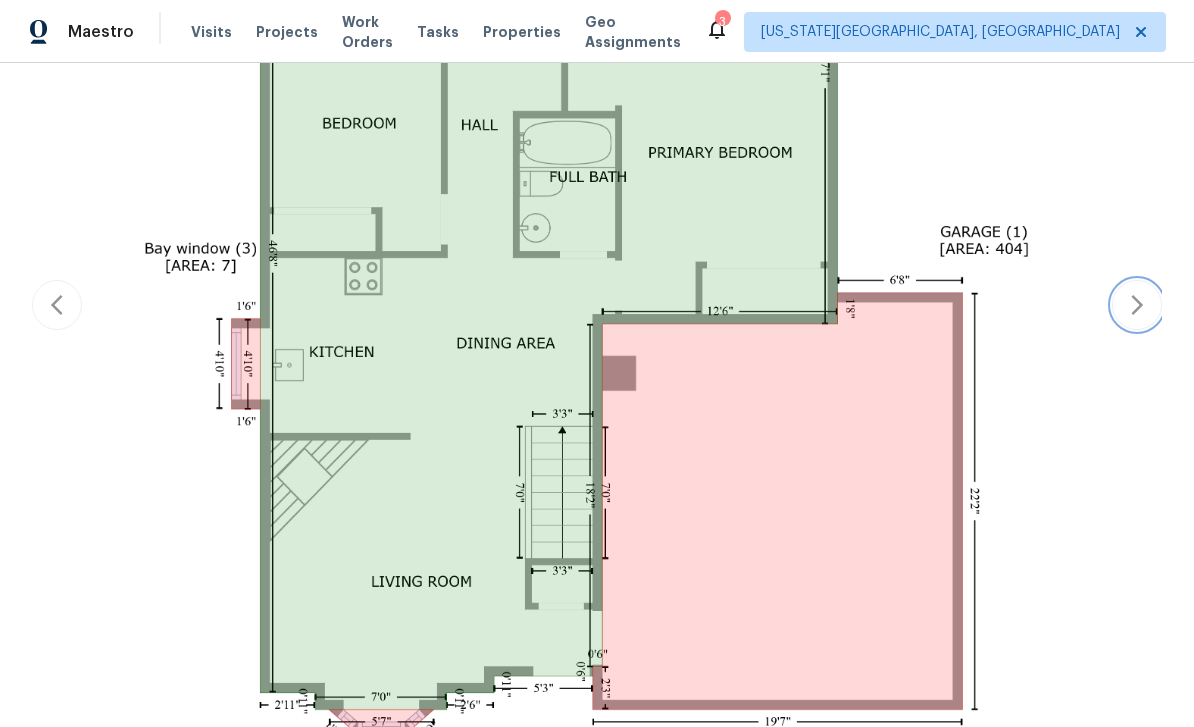 click 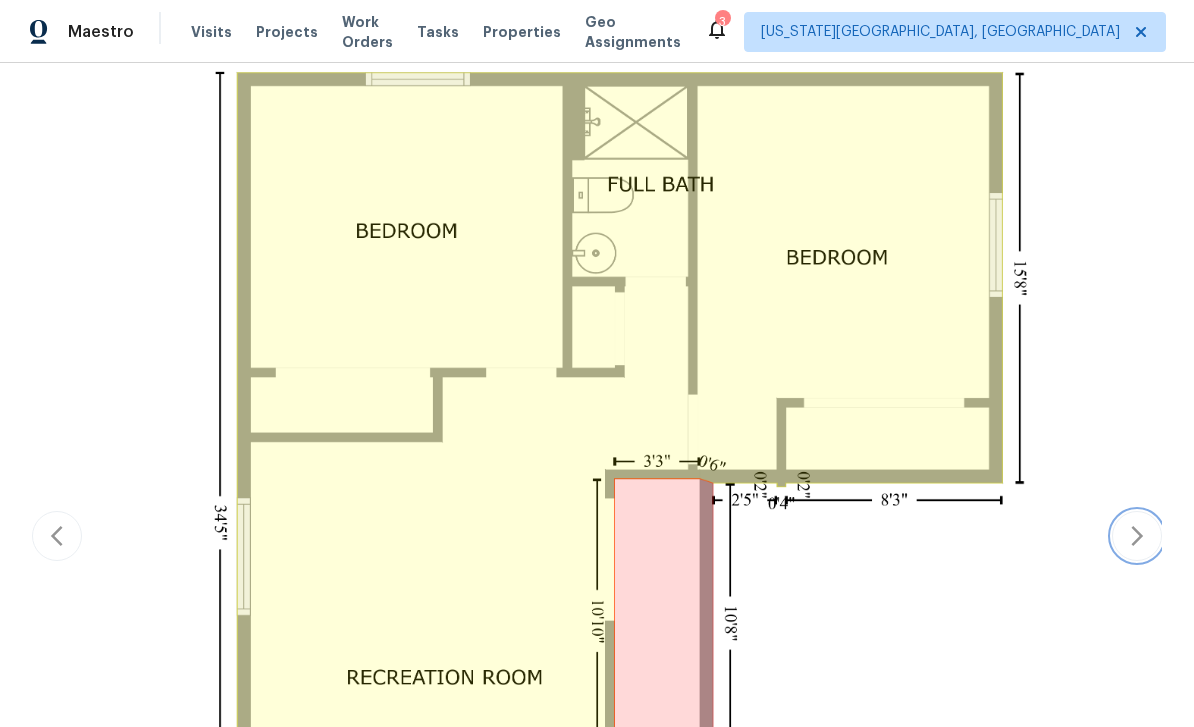 scroll, scrollTop: 466, scrollLeft: 0, axis: vertical 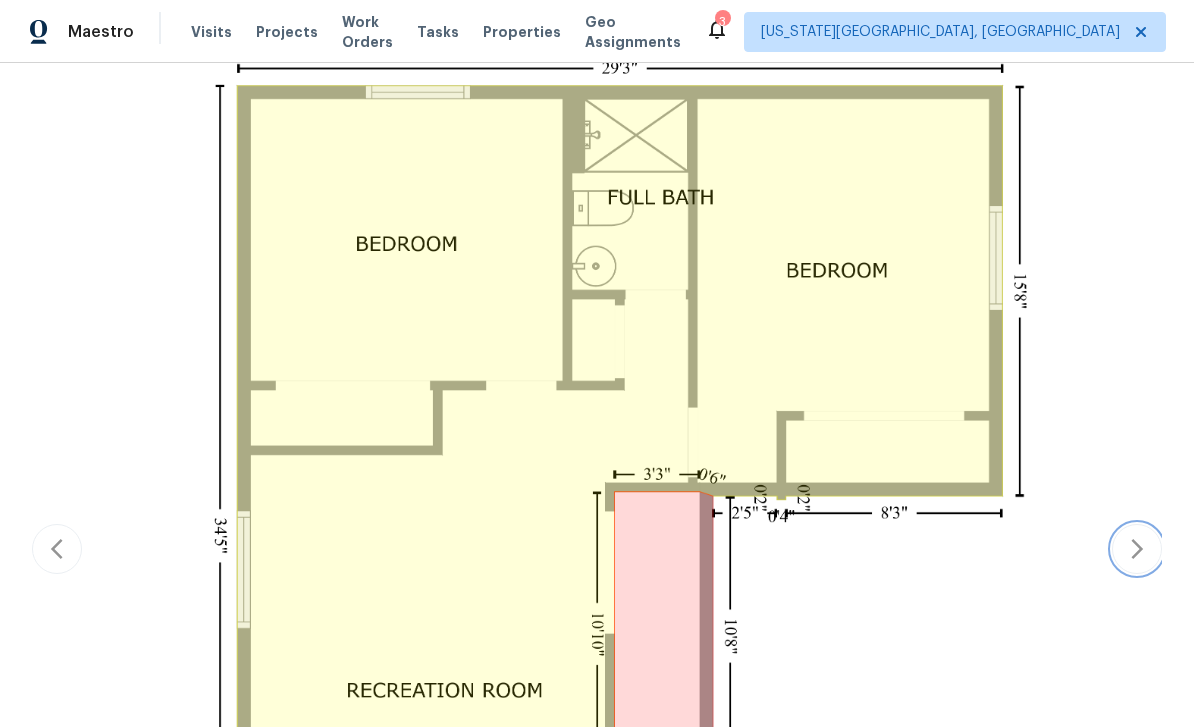 click 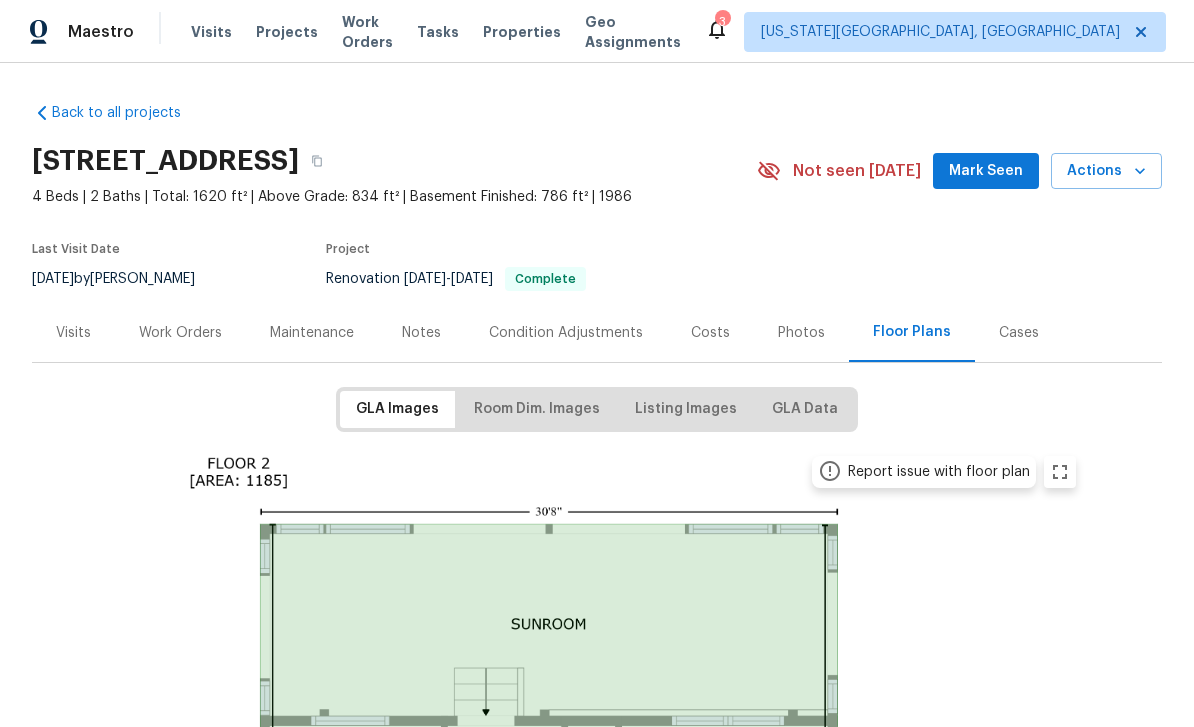 scroll, scrollTop: 0, scrollLeft: 0, axis: both 